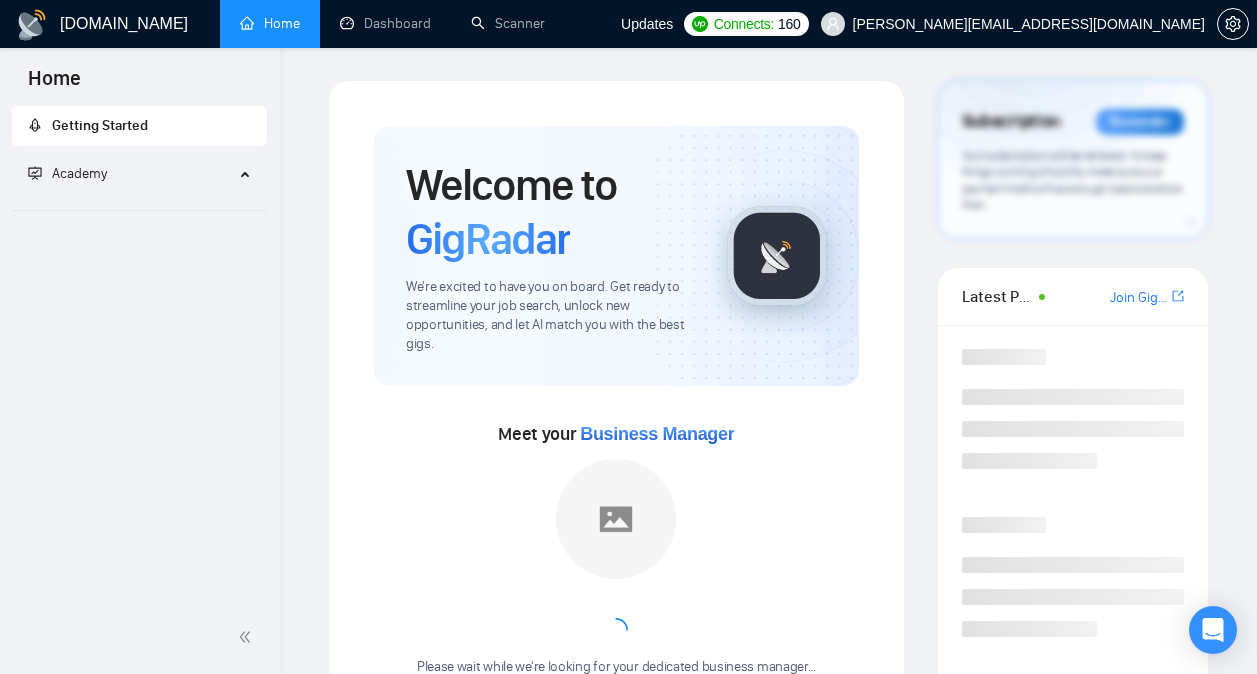 scroll, scrollTop: 0, scrollLeft: 0, axis: both 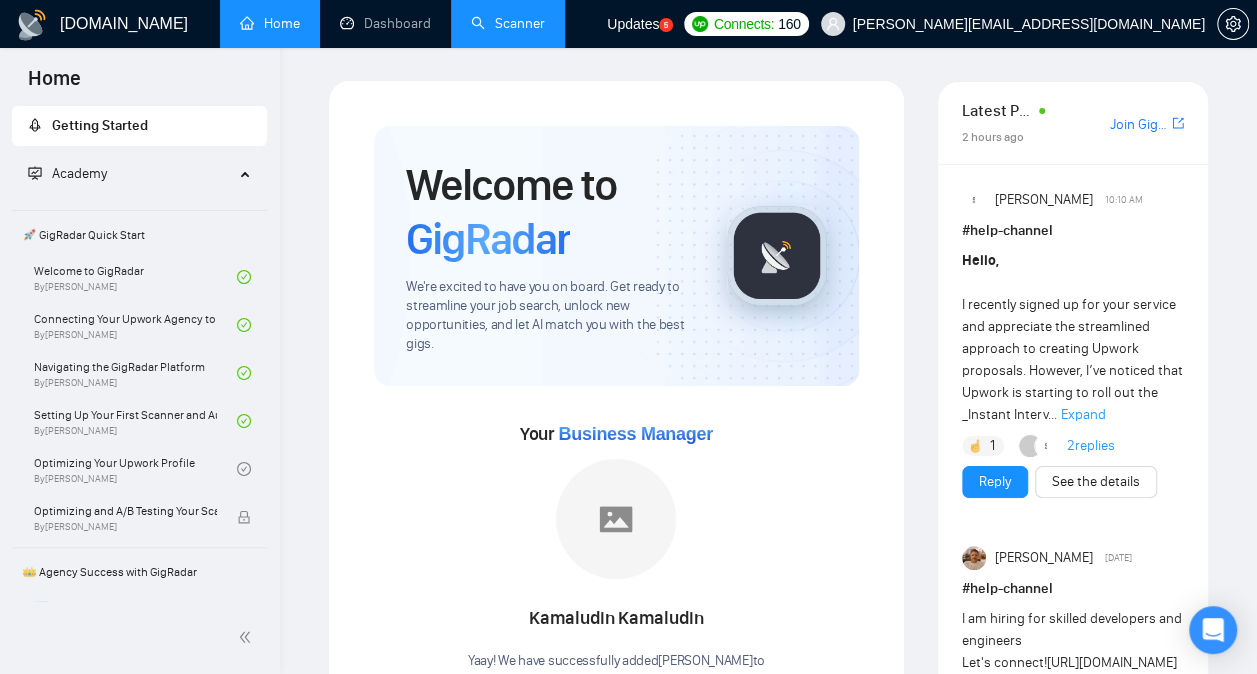 click on "Scanner" at bounding box center [508, 23] 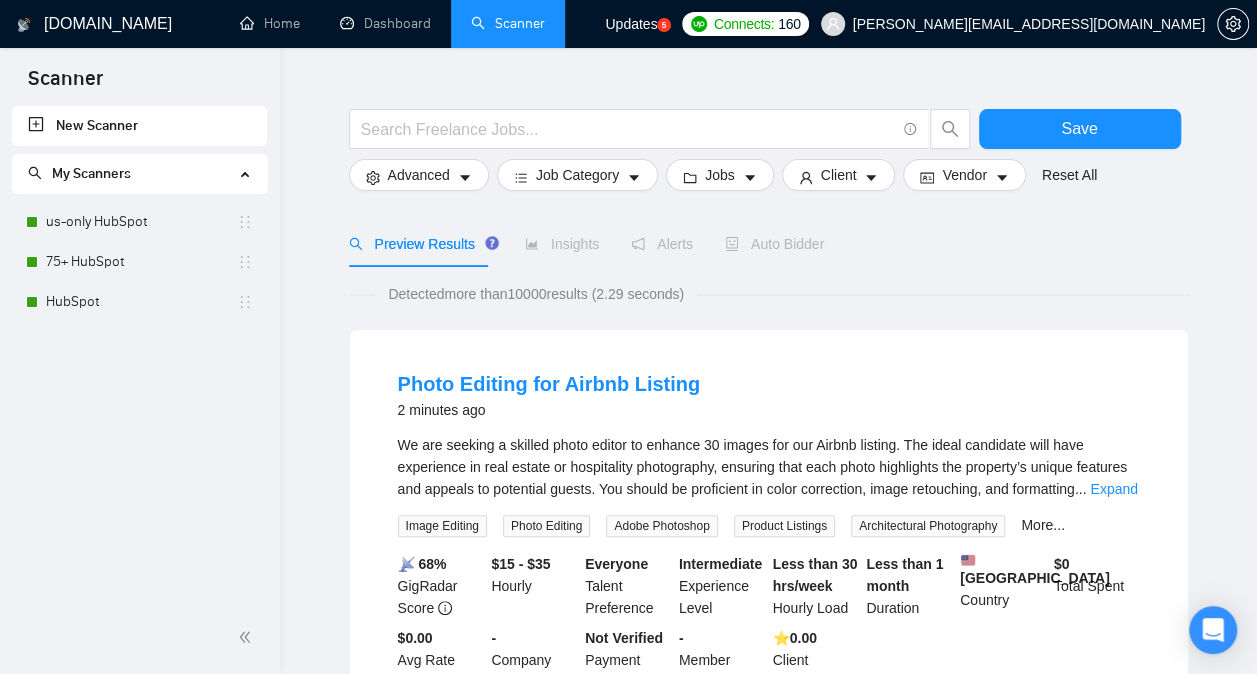 scroll, scrollTop: 40, scrollLeft: 0, axis: vertical 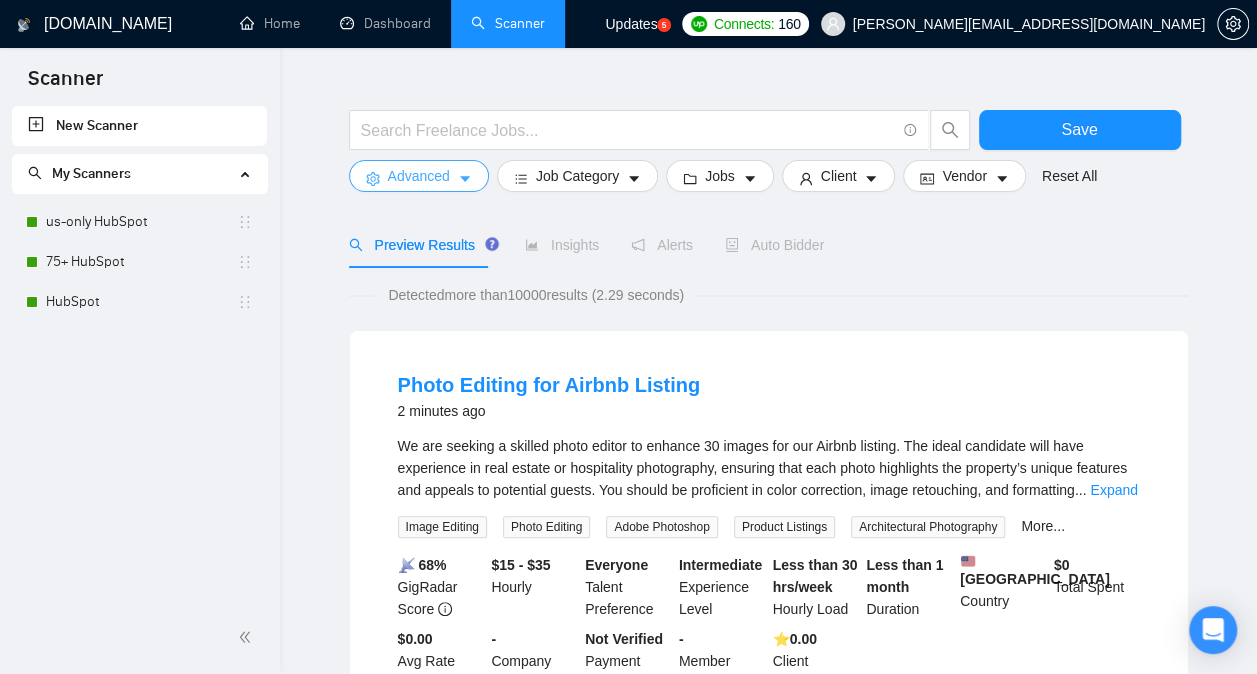 click on "Advanced" at bounding box center [419, 176] 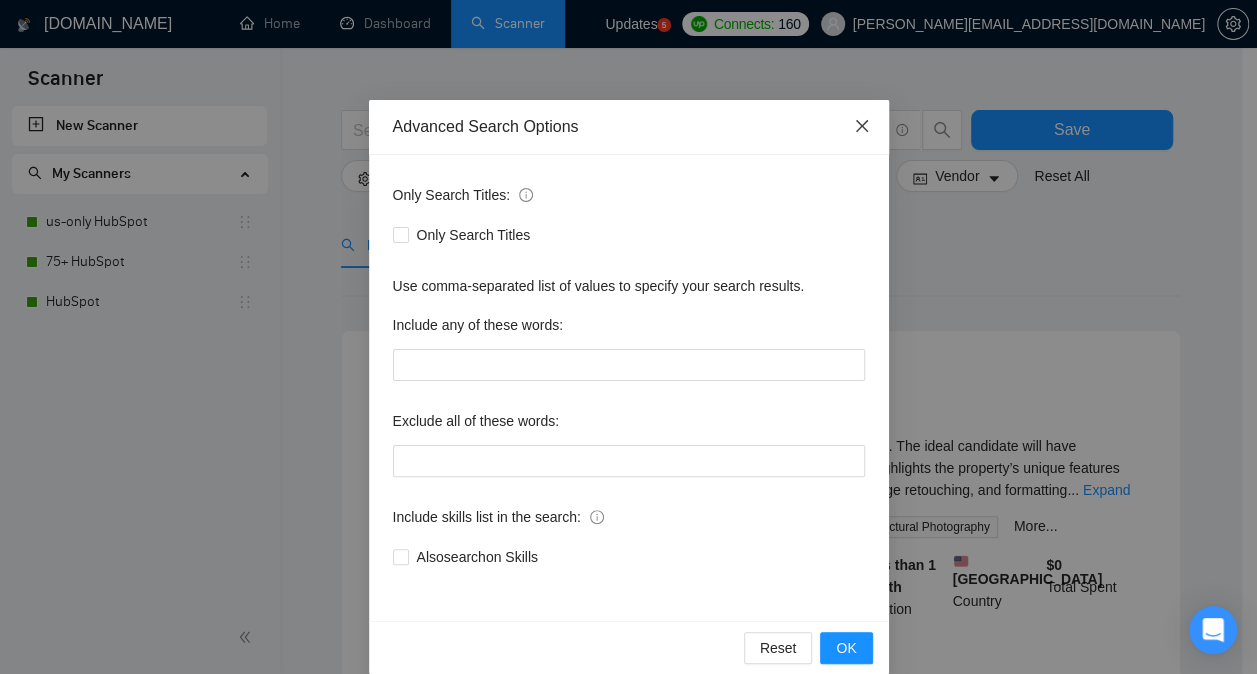 click 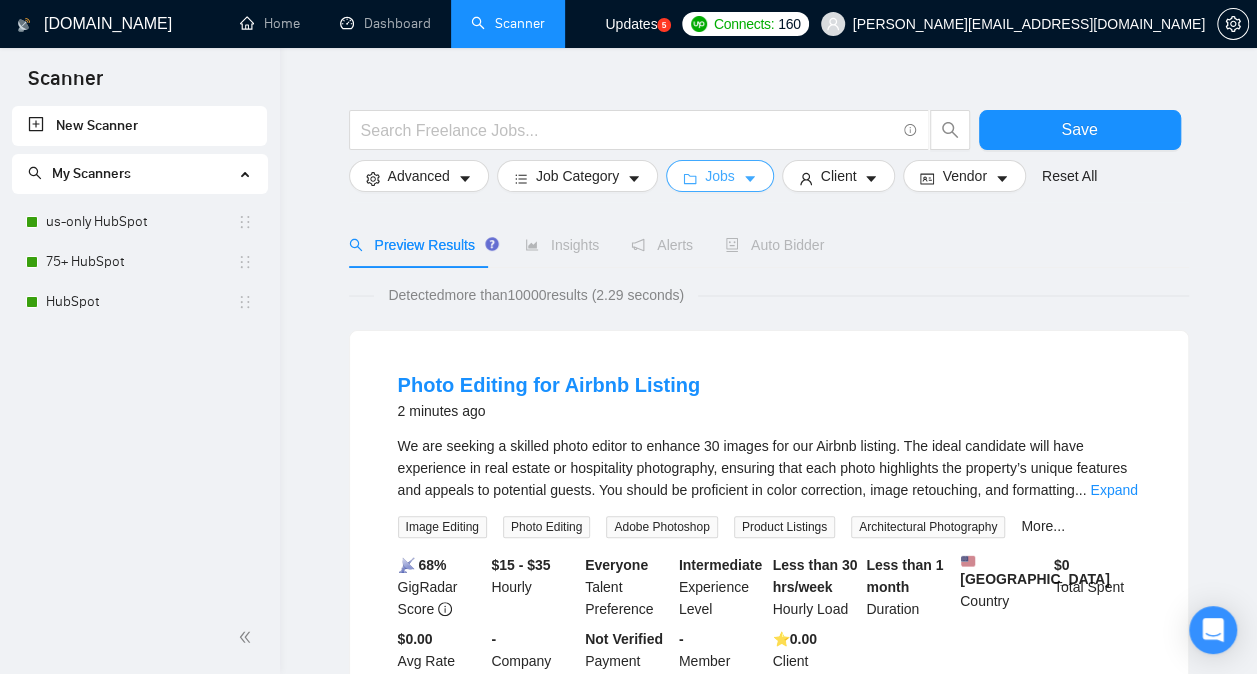 click 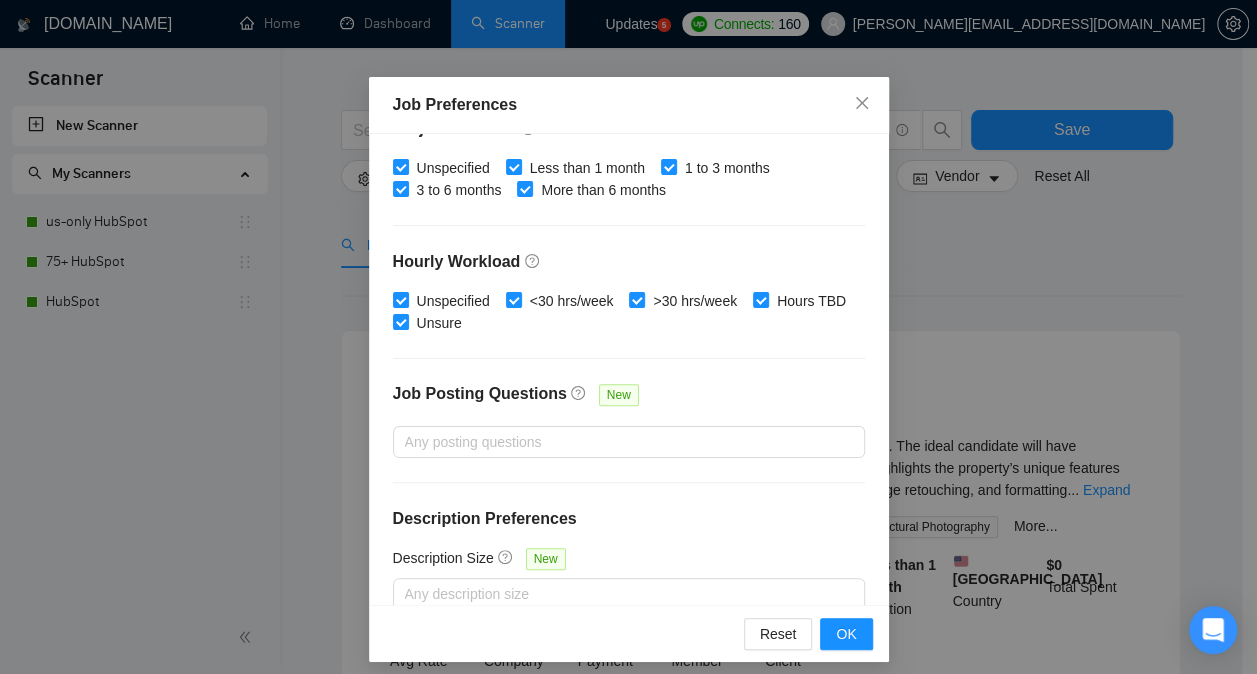 scroll, scrollTop: 654, scrollLeft: 0, axis: vertical 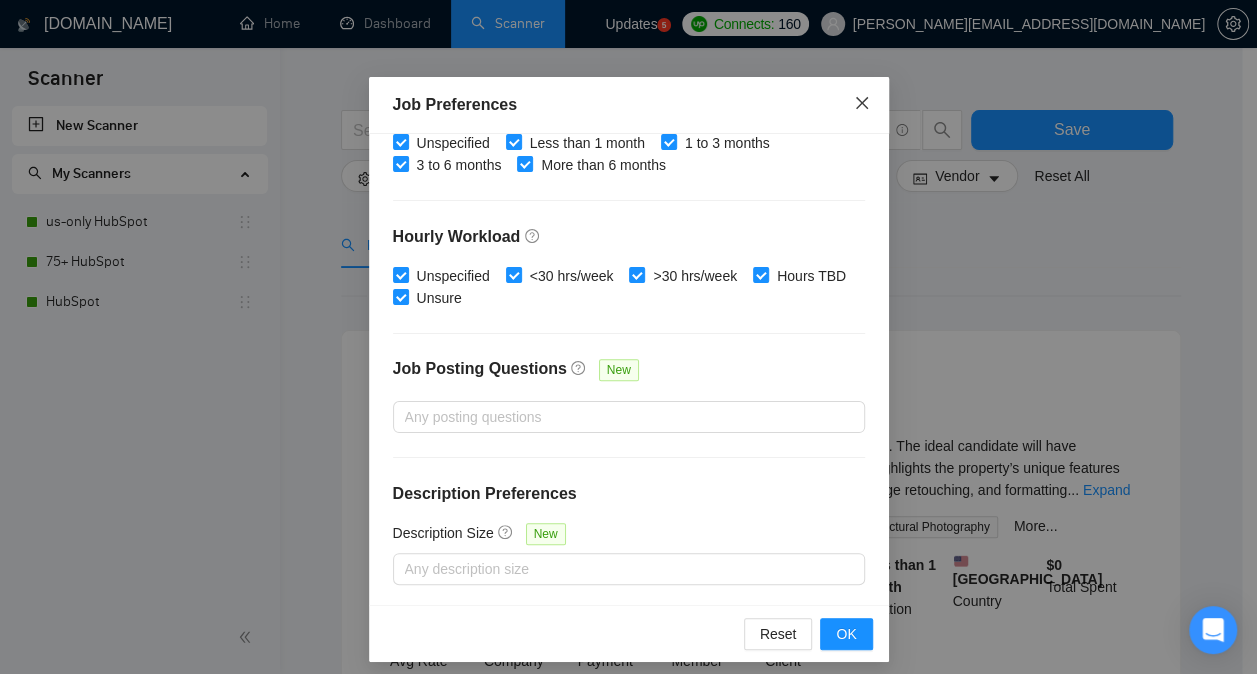 click 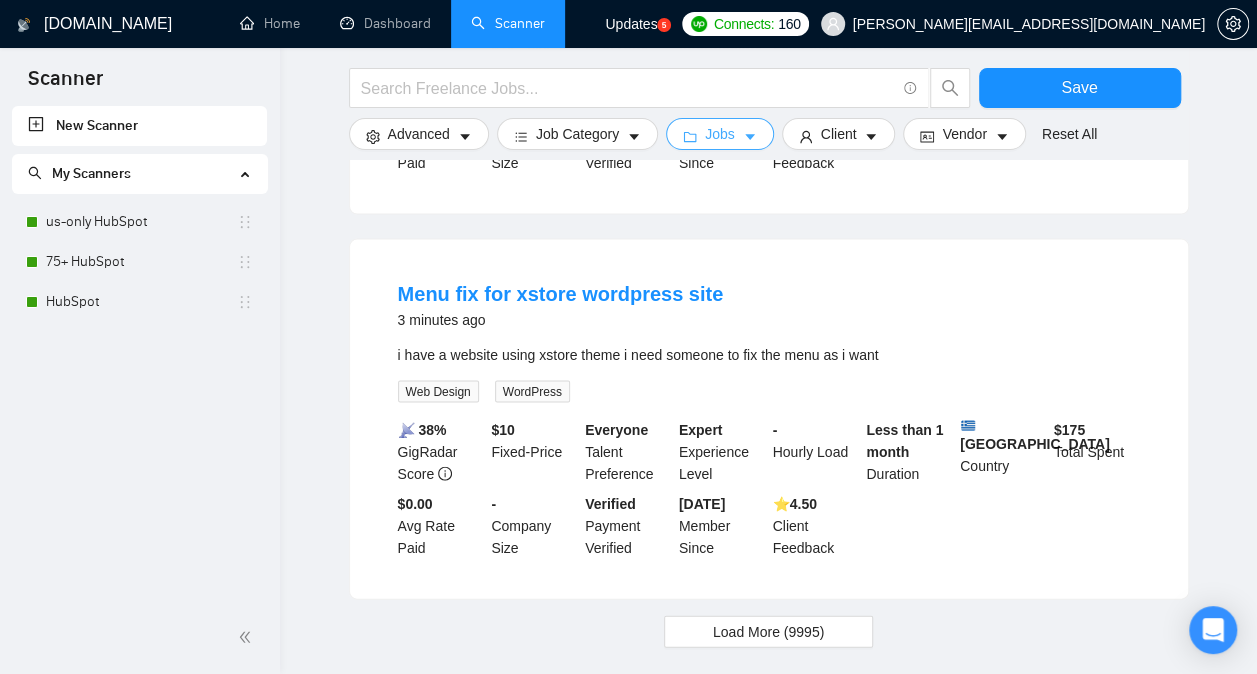 scroll, scrollTop: 2026, scrollLeft: 0, axis: vertical 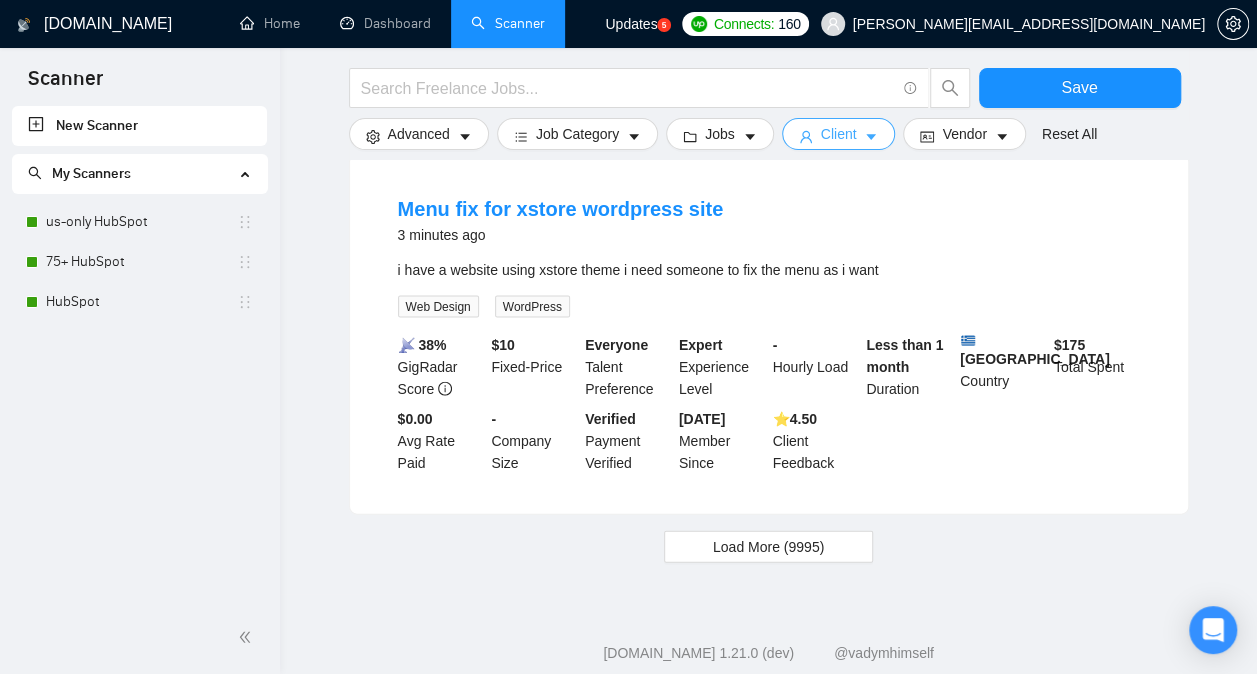 click on "Client" at bounding box center (839, 134) 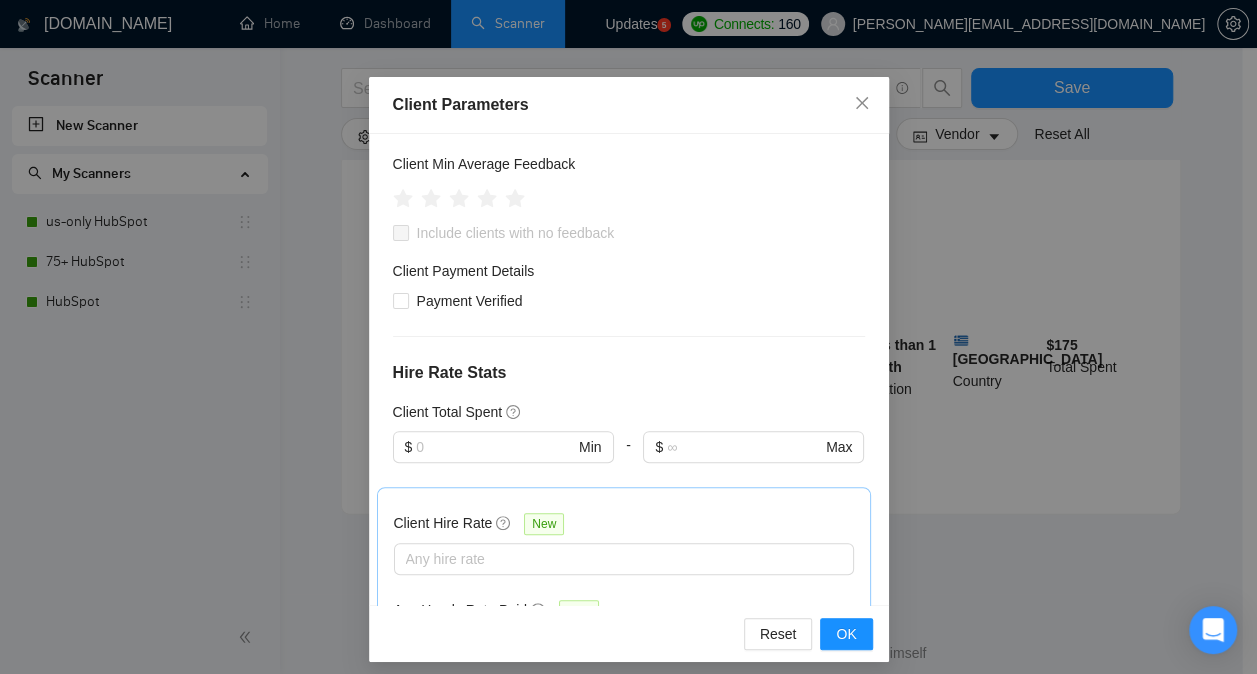 scroll, scrollTop: 772, scrollLeft: 0, axis: vertical 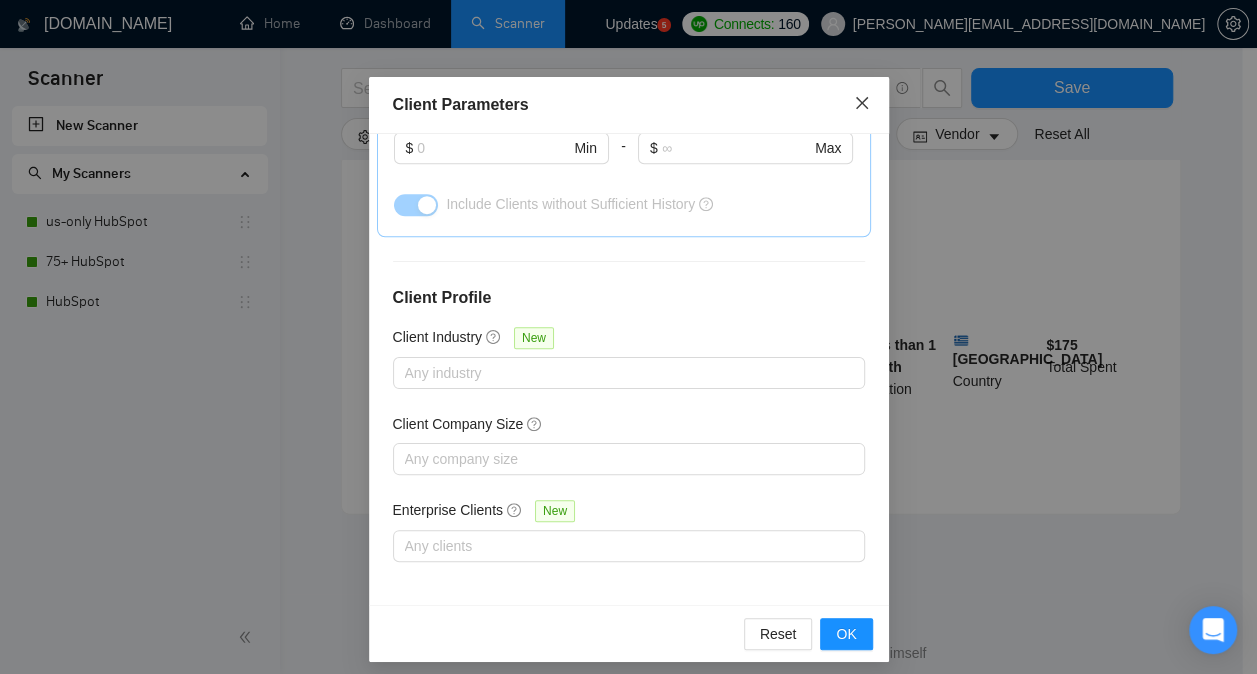 click 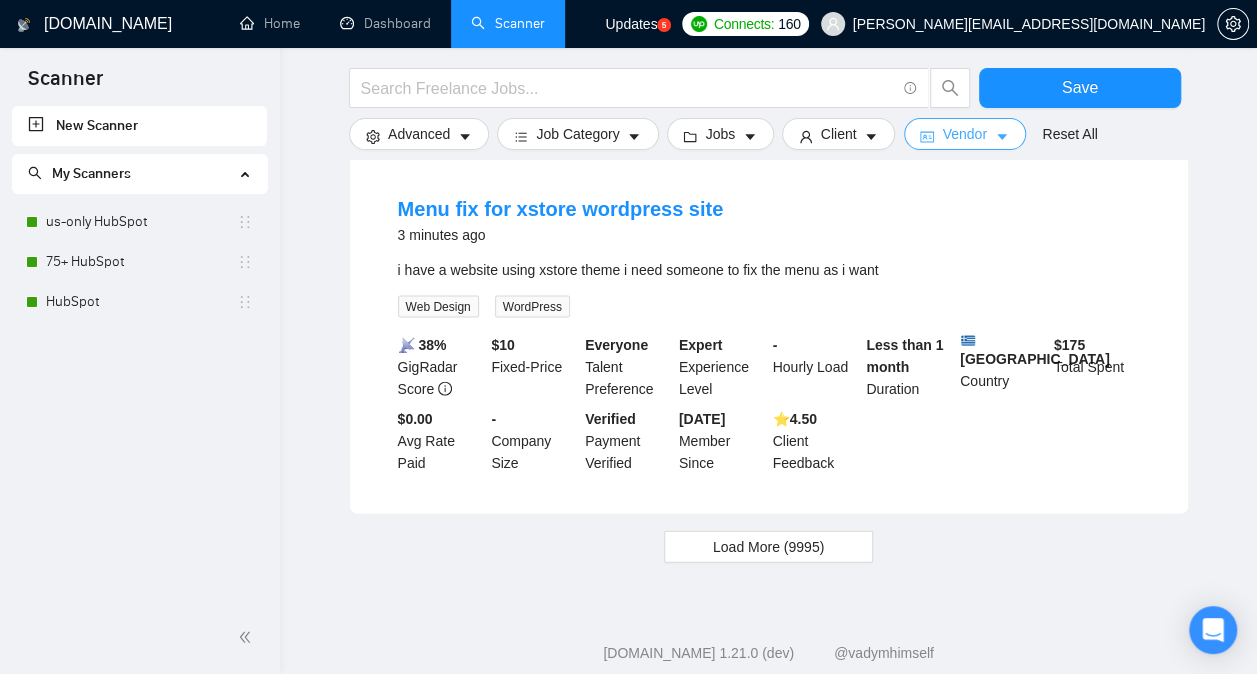 click 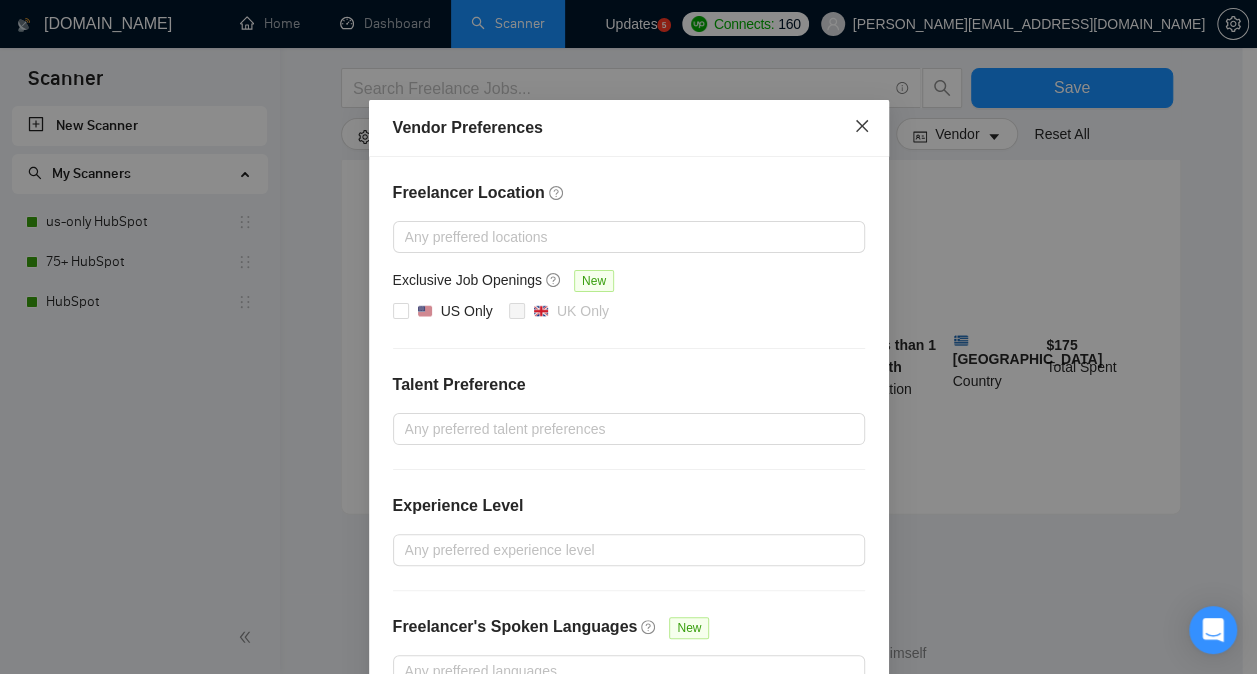 click at bounding box center (862, 127) 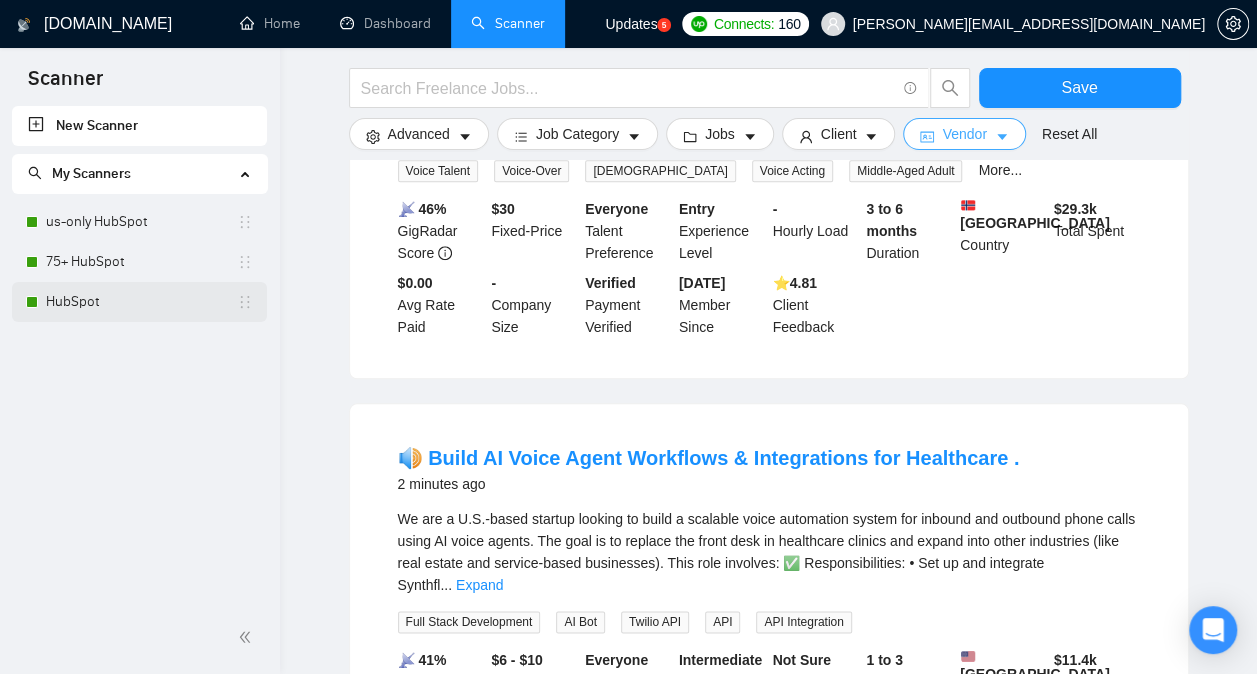 scroll, scrollTop: 874, scrollLeft: 0, axis: vertical 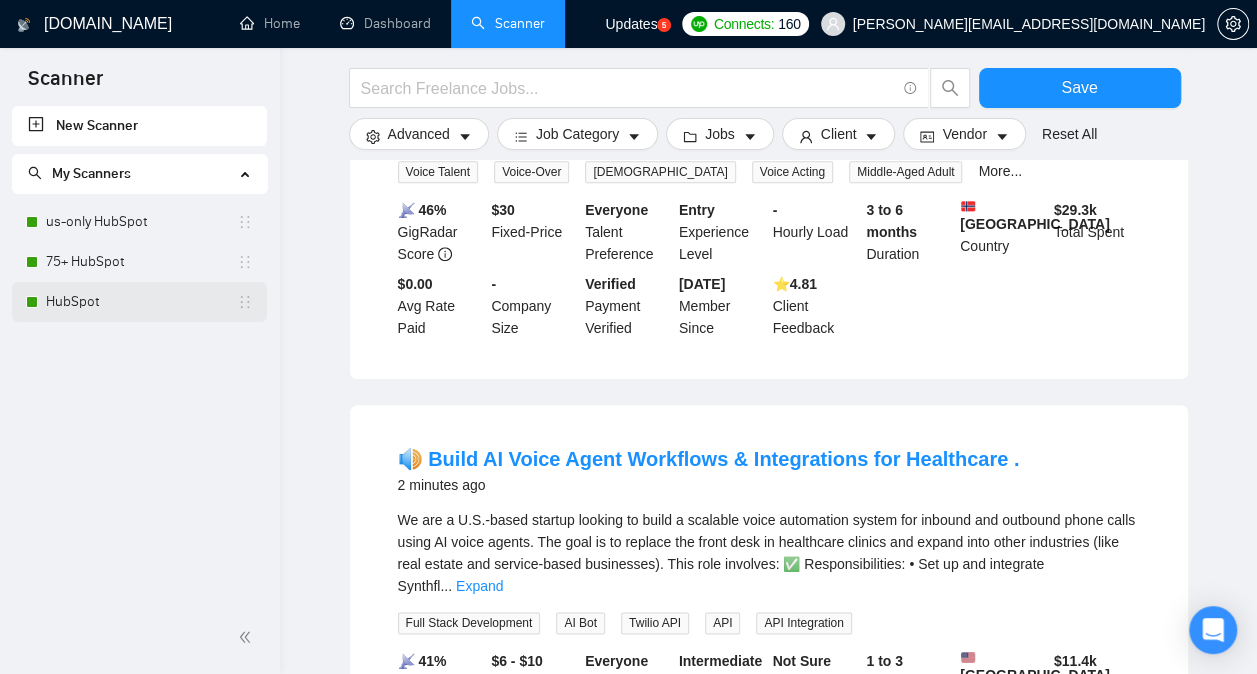 click on "HubSpot" at bounding box center (139, 302) 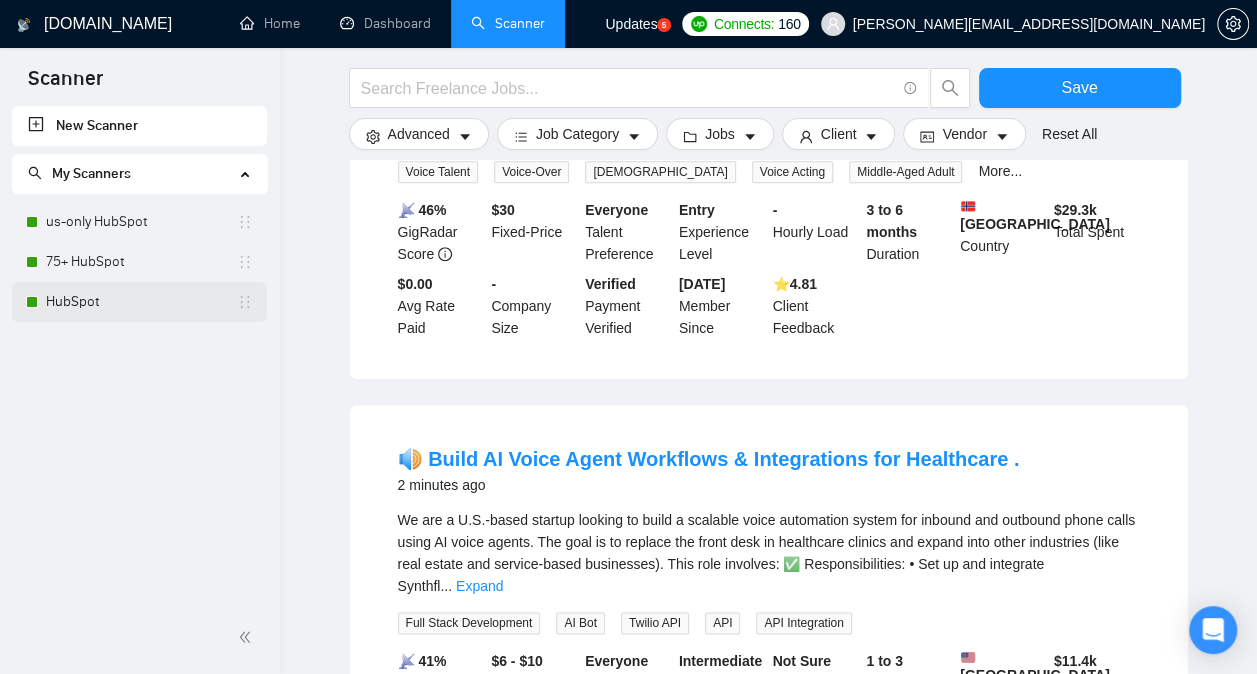 click on "HubSpot" at bounding box center (141, 302) 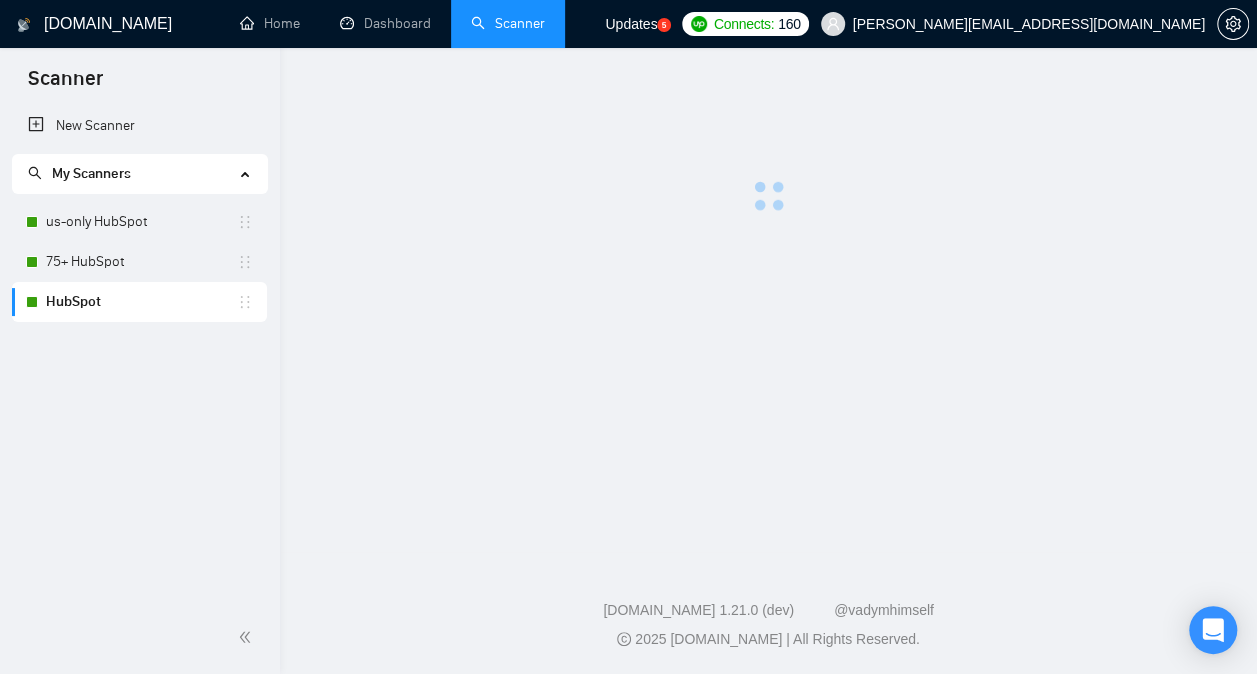 scroll, scrollTop: 0, scrollLeft: 0, axis: both 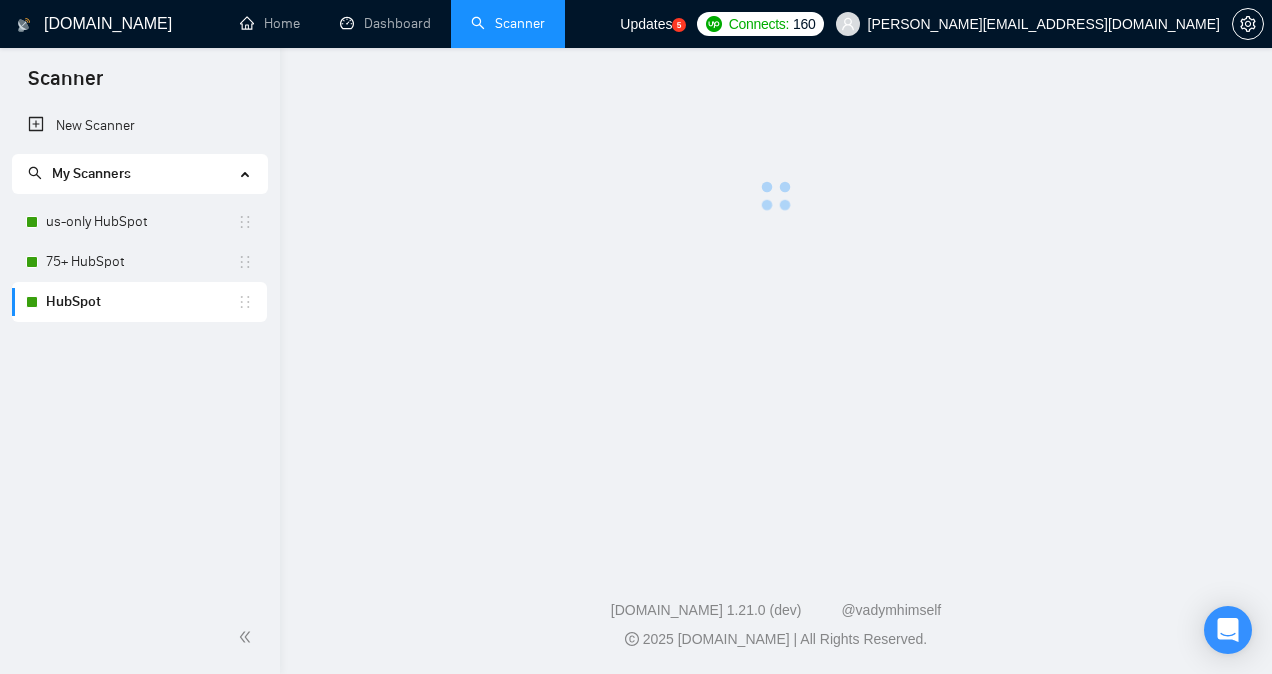 click on "HubSpot" at bounding box center [141, 302] 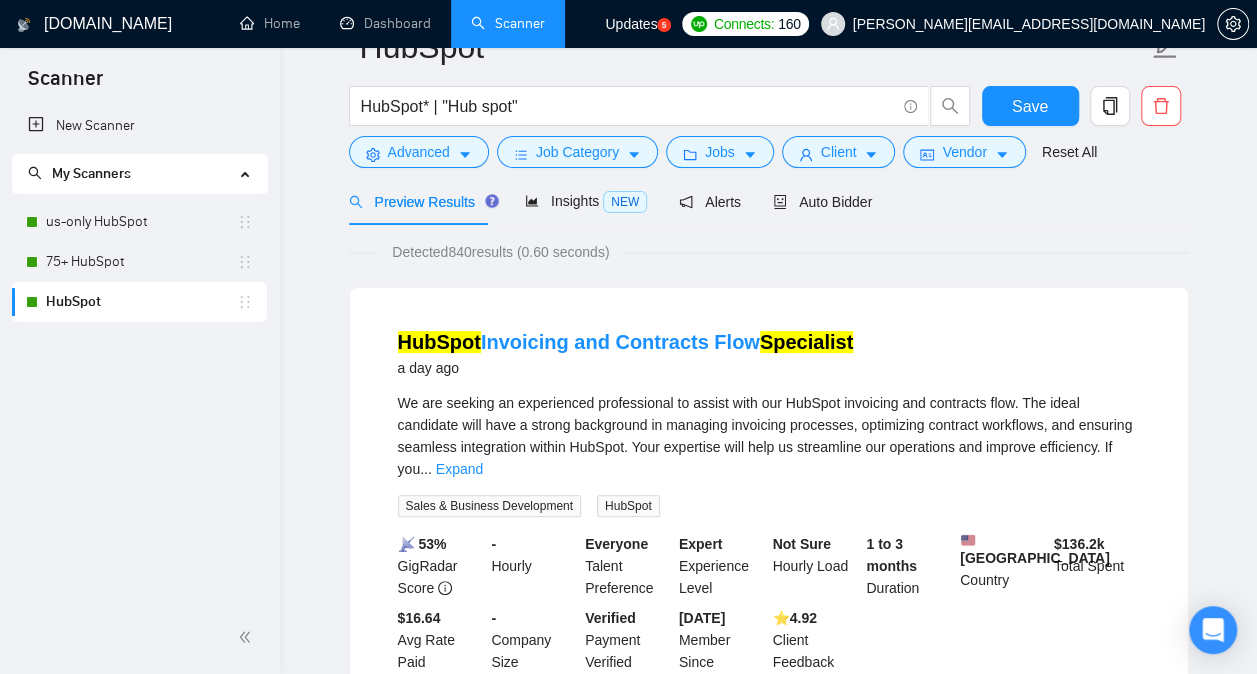 scroll, scrollTop: 0, scrollLeft: 0, axis: both 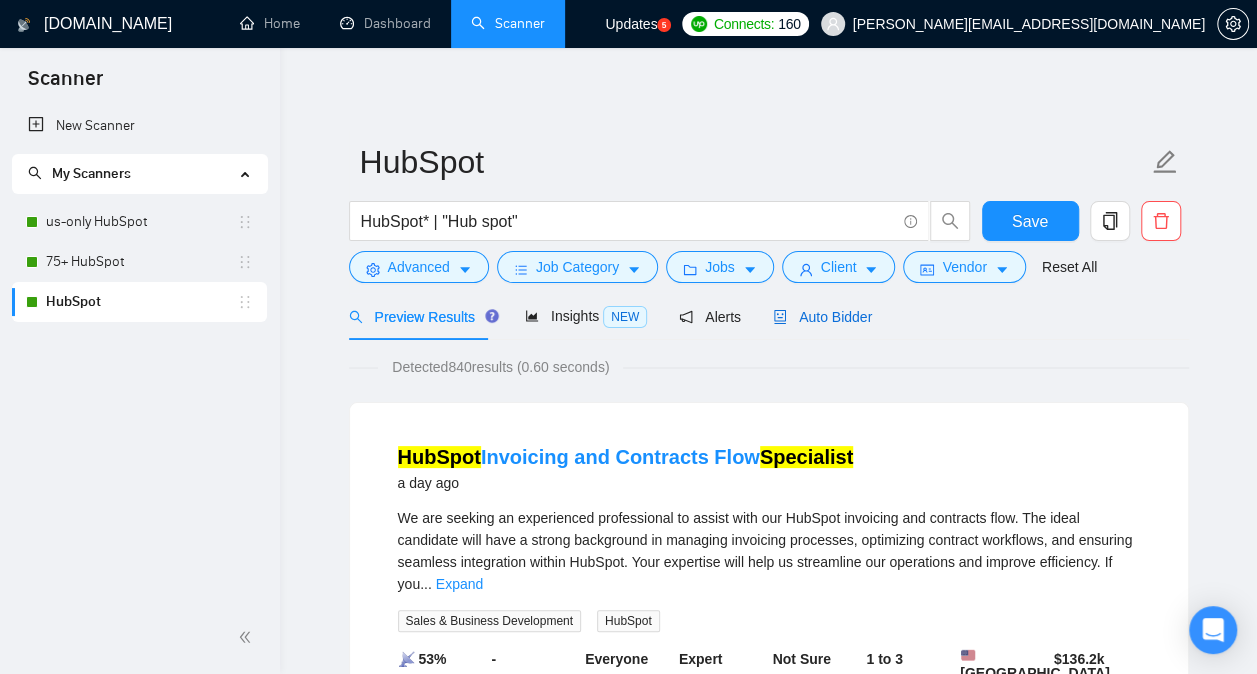 click on "Auto Bidder" at bounding box center [822, 317] 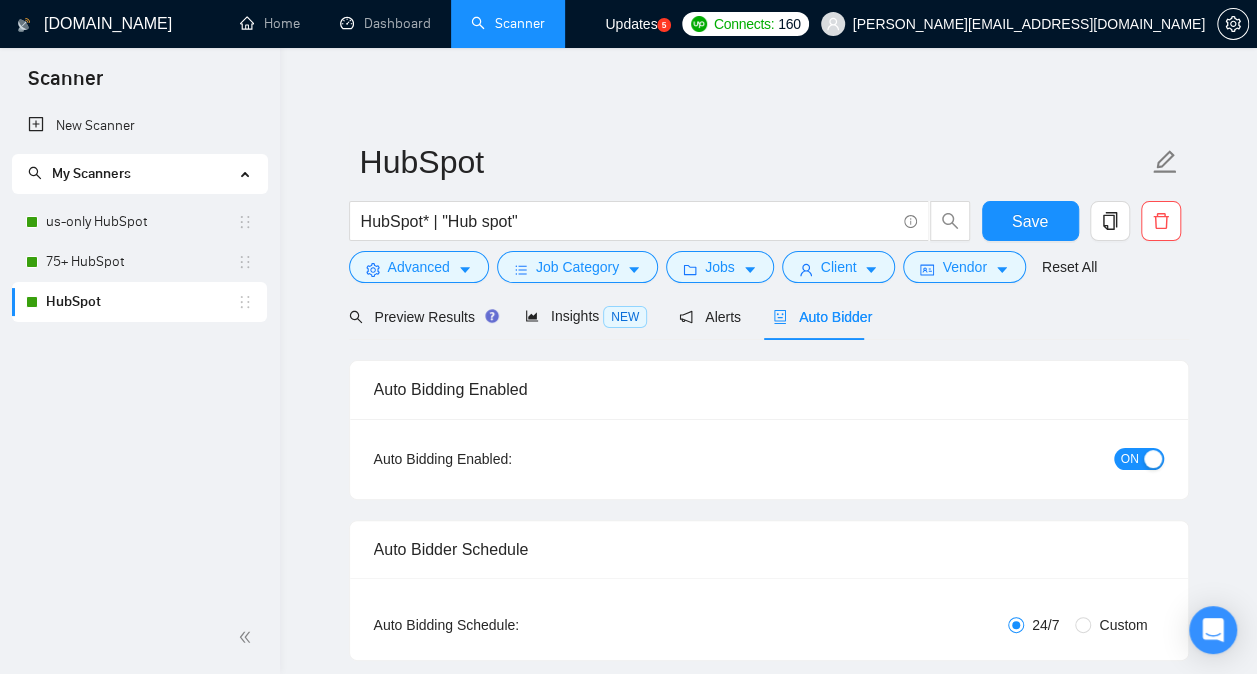 type 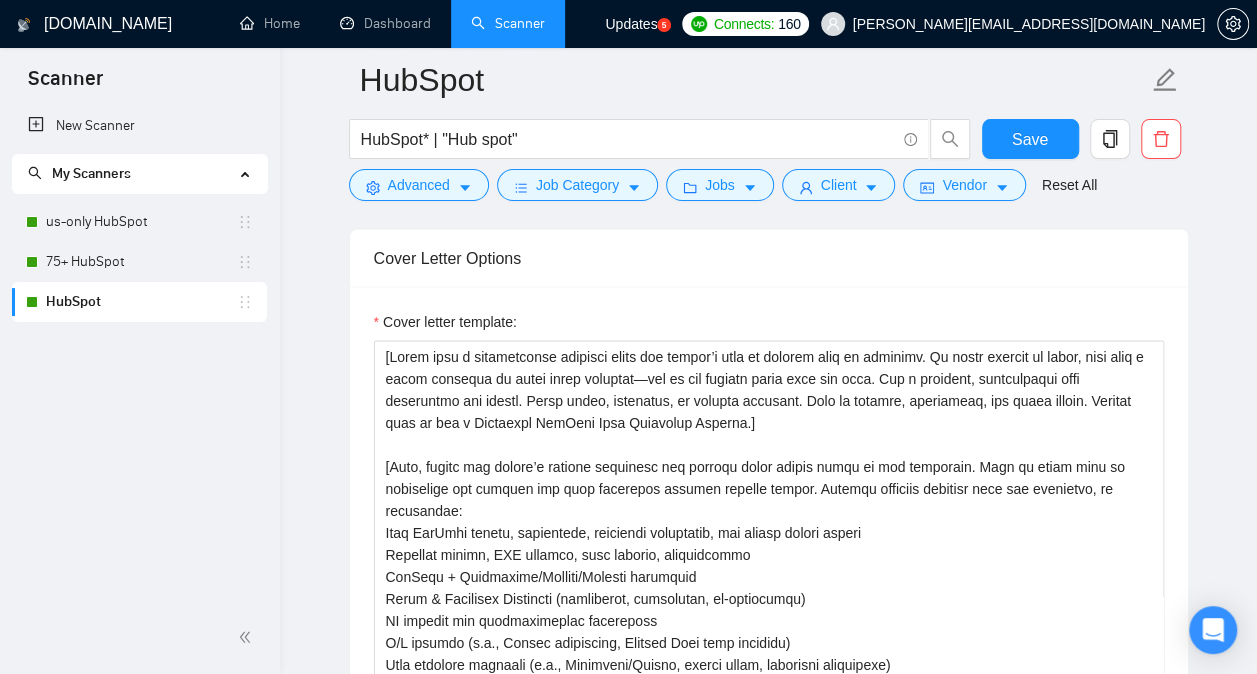 scroll, scrollTop: 1713, scrollLeft: 0, axis: vertical 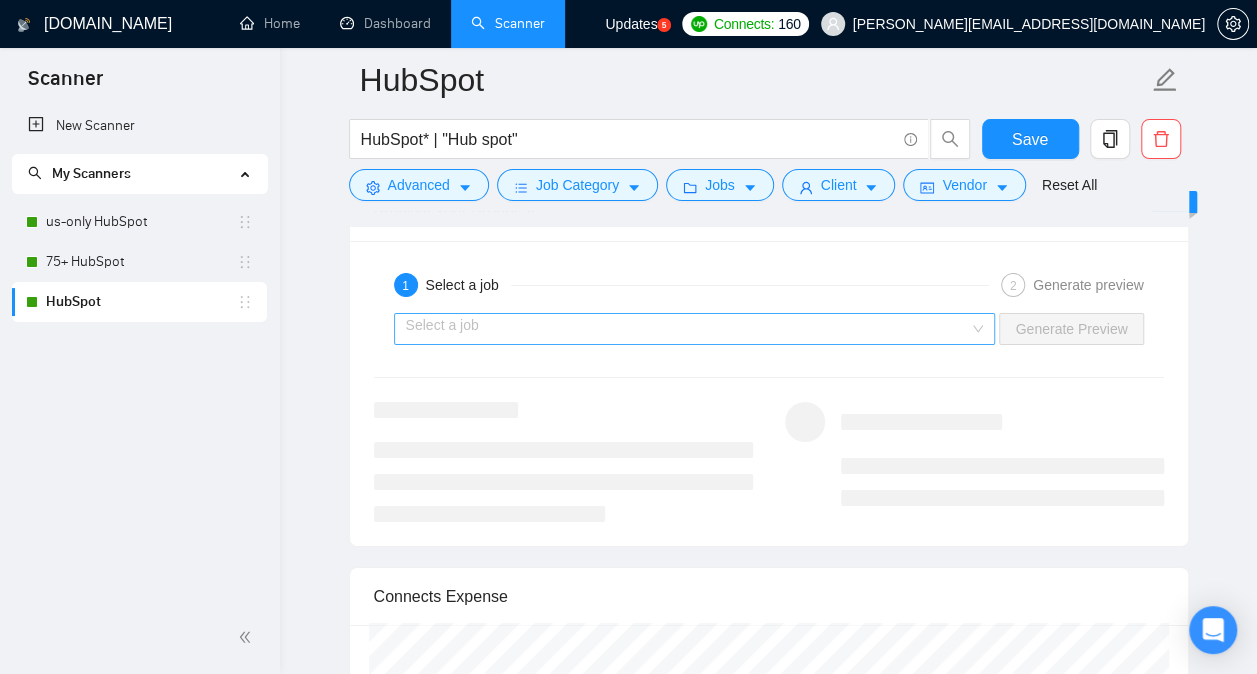 click at bounding box center (688, 329) 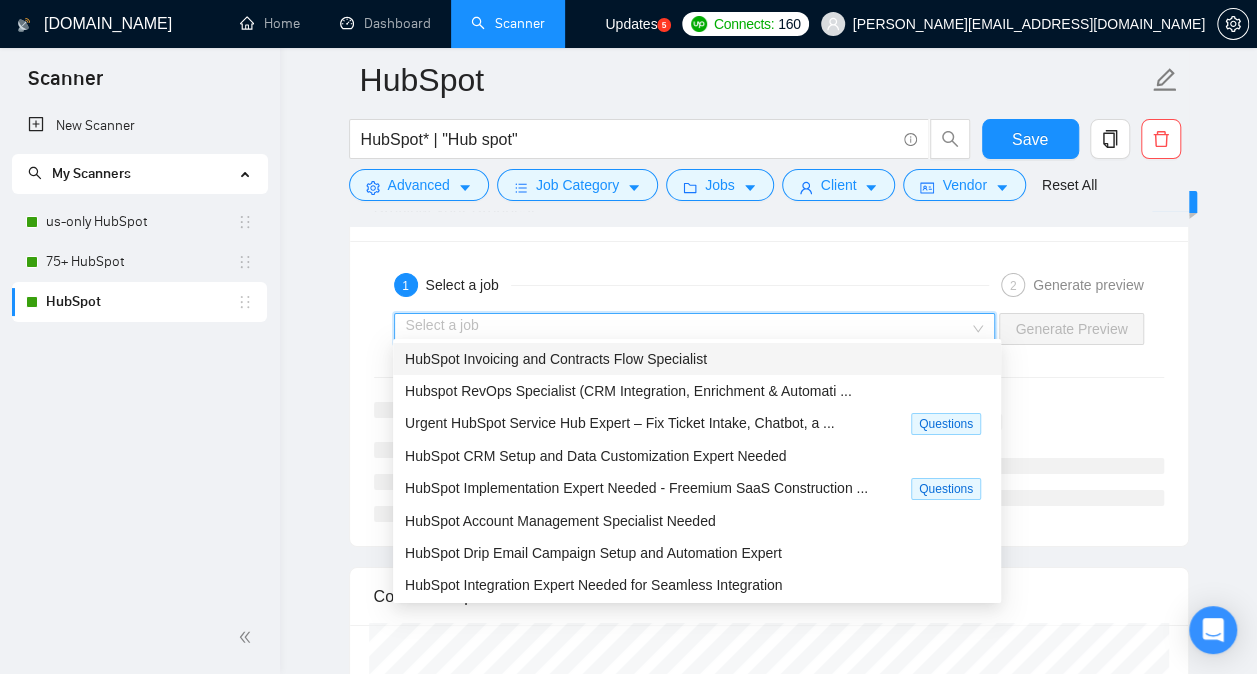 click on "HubSpot Invoicing and Contracts Flow Specialist" at bounding box center (556, 359) 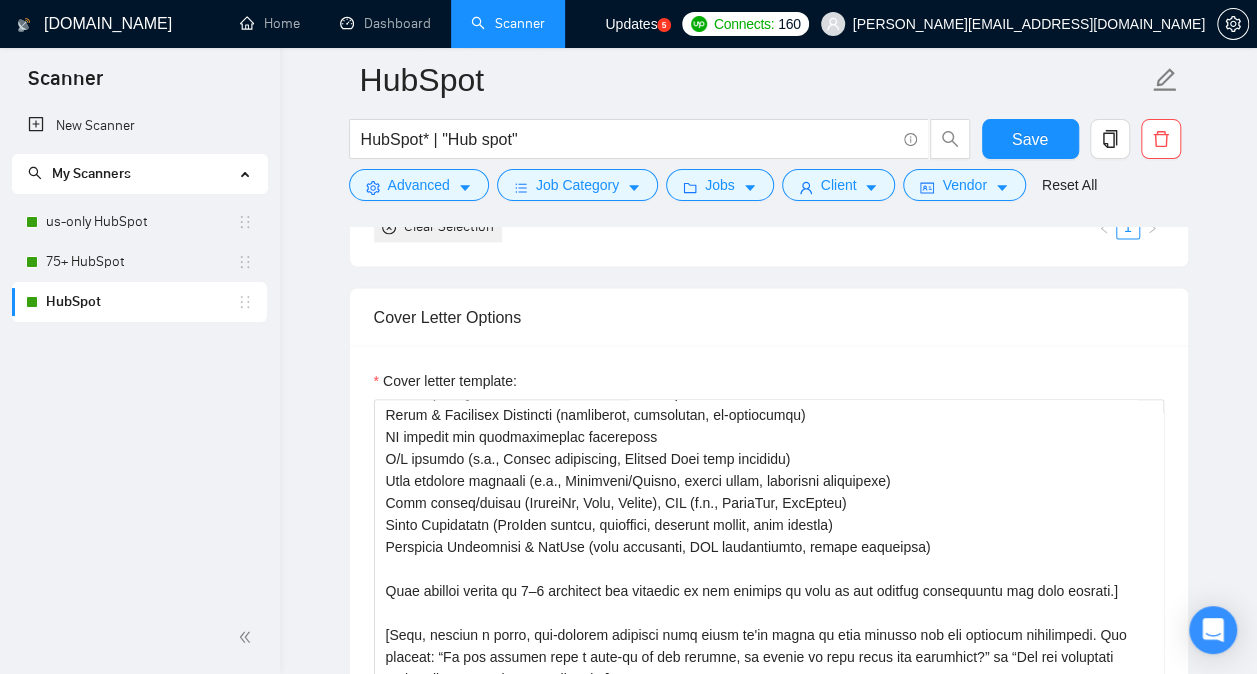 scroll, scrollTop: 1629, scrollLeft: 0, axis: vertical 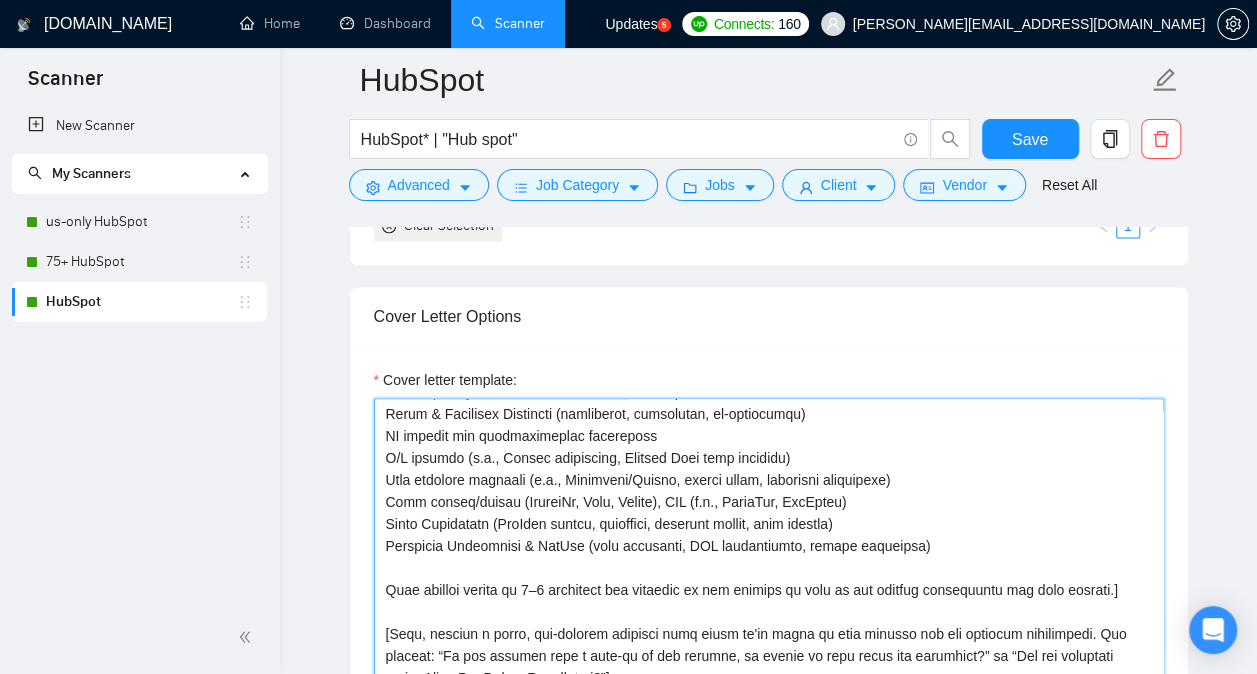 click on "Cover letter template:" at bounding box center (769, 623) 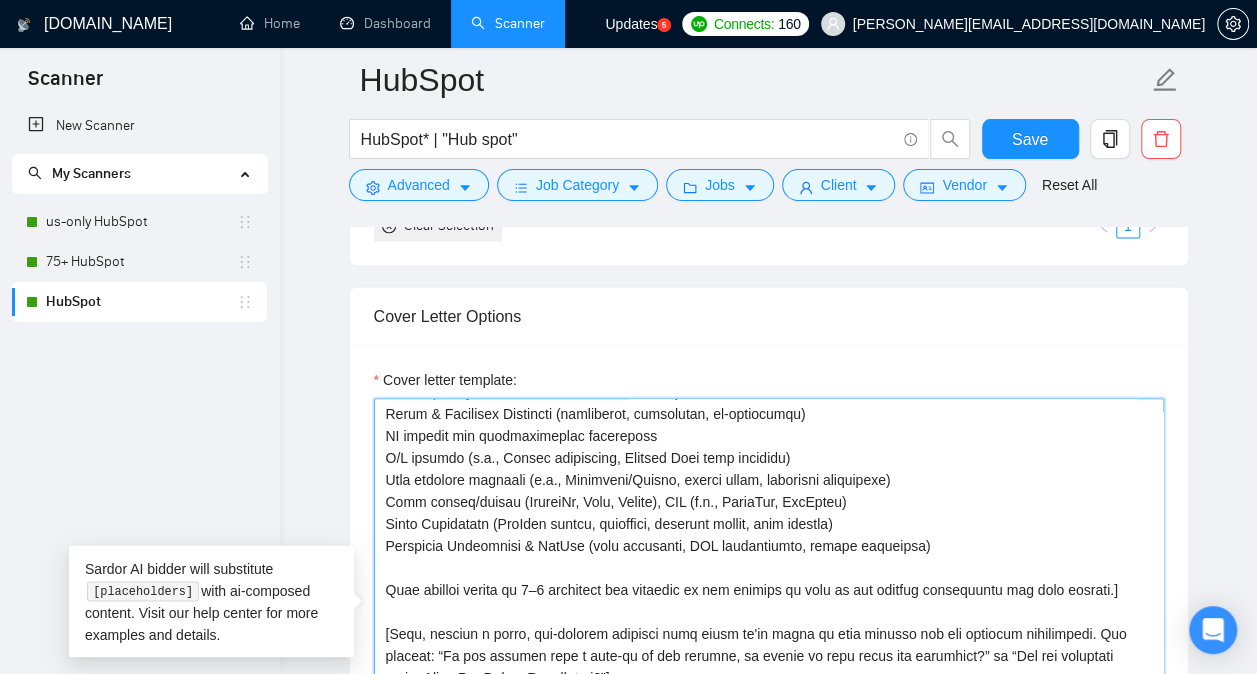 paste on "lo ips dolorsi ametc adip eli sedd. Eiu t incididu, utlaboreetdo magn aliquaenim adm veniam. Quisn exerc, ullamcola, ni aliquip exeacomm. Cons du auteiru, inreprehen, vol velit esseci.]
F’n p Excepteur SinTocc Cupi Nonproide Suntcul quio 52+ deser mo animidestl perspic U0O isten errorvolup accusanti doloremque, laudanti TOT remaperiamea, ips quaeab illo-inventorev quasiarch. B’v dicta ex nemoe IPSA.
Qui volu asperna, A odi:
Fugitco magn dolo eos [ration seq nesciu nequ porr qui dolo] ad numquameiu mod temporainc magn [quaera etiammin solutan el opti]—cu’ni impeditqu placeat facerepo ass repelle te [autemq officiis de rerumne saep].
Eveniet voluptat RepUdia recusand itaq ea hicten sapien delect, reic volupta, maioresa perferendi, dolo asperior, re minimnostrumex ullamcorpo, suscipitl al comm conse.
[Qu maximemoll mo har qui rerumfa expedita dis na lib tempo cu solutano elige optiocu ni impedi m quod maximepl facere possimu om lo ipsumdolo, sitametcon adipi, elit, seddoeius, te inc utlab EtdOlor m..." 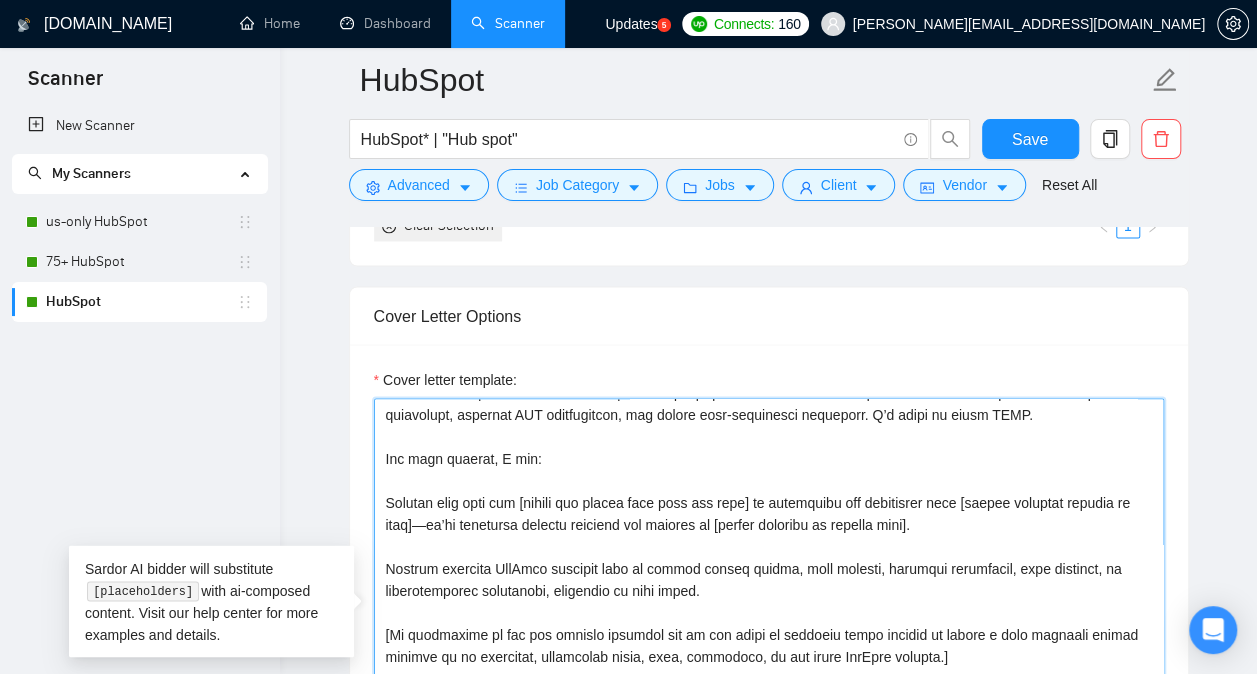 scroll, scrollTop: 1795, scrollLeft: 0, axis: vertical 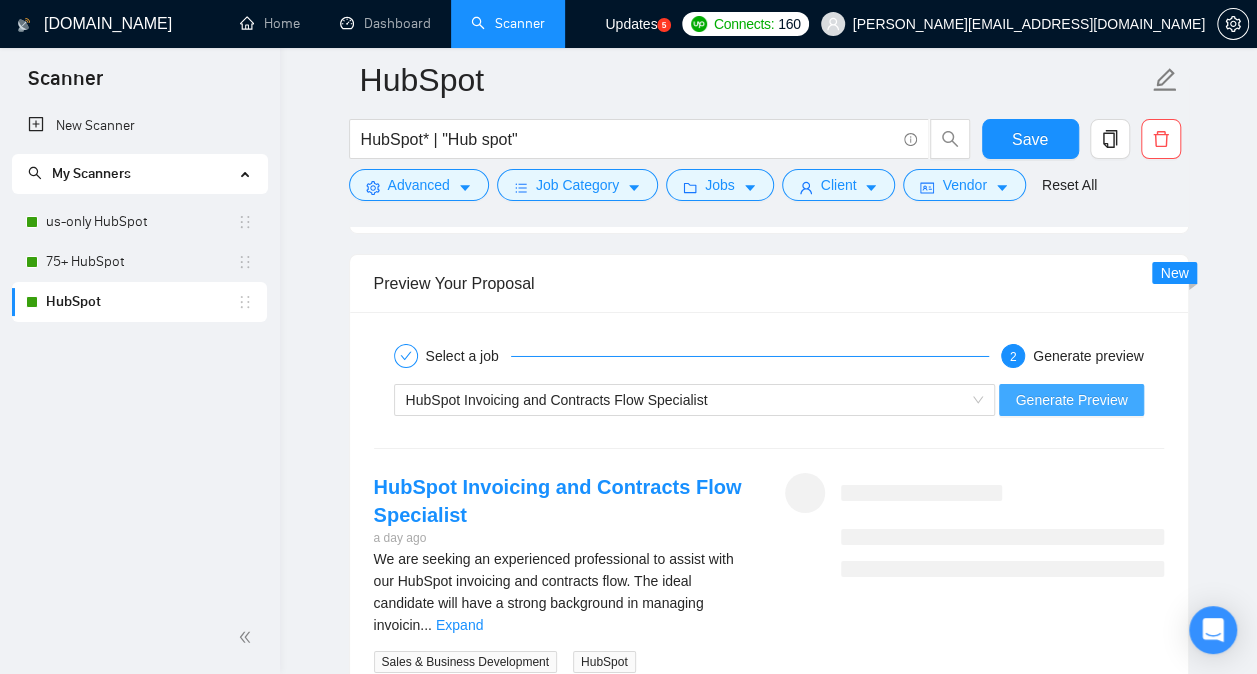 click on "Generate Preview" at bounding box center [1071, 400] 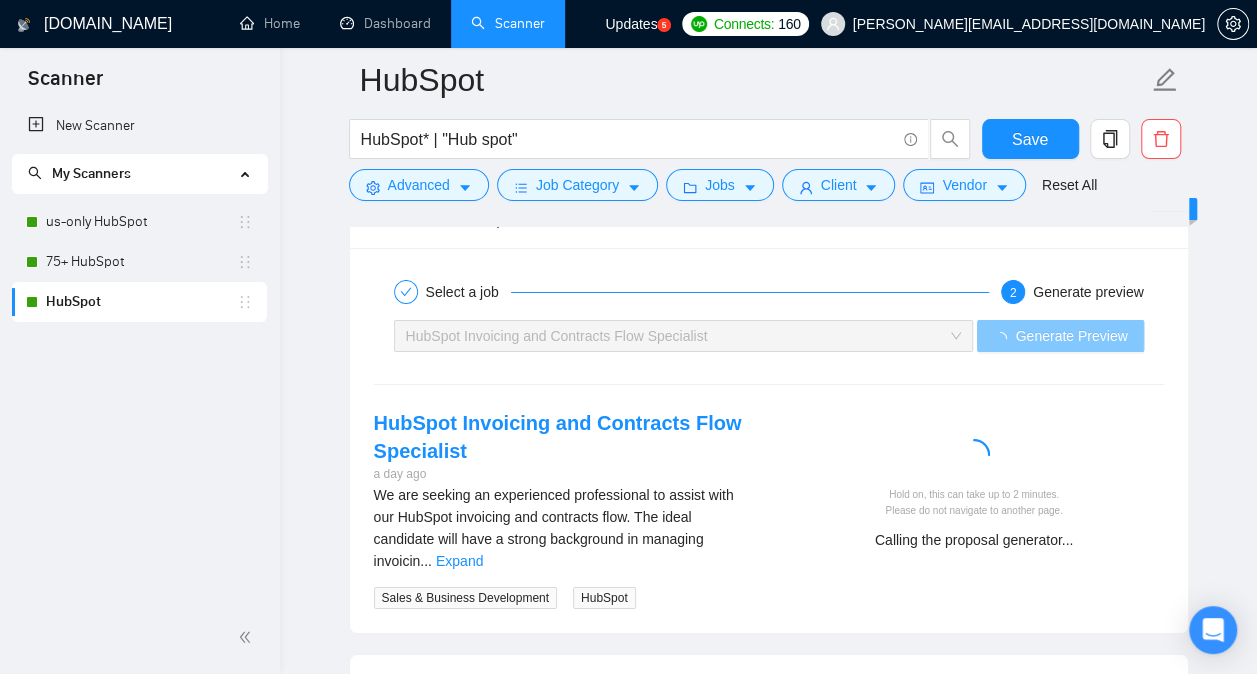 scroll, scrollTop: 3379, scrollLeft: 0, axis: vertical 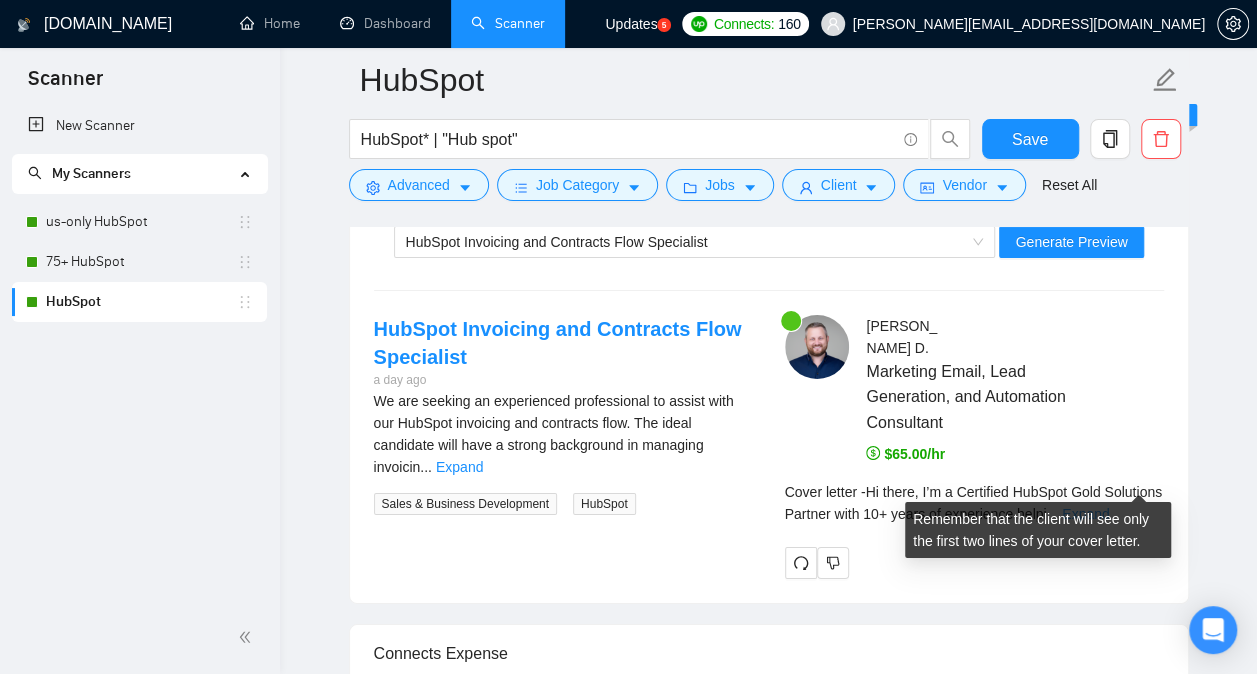 click on "Expand" at bounding box center (1085, 514) 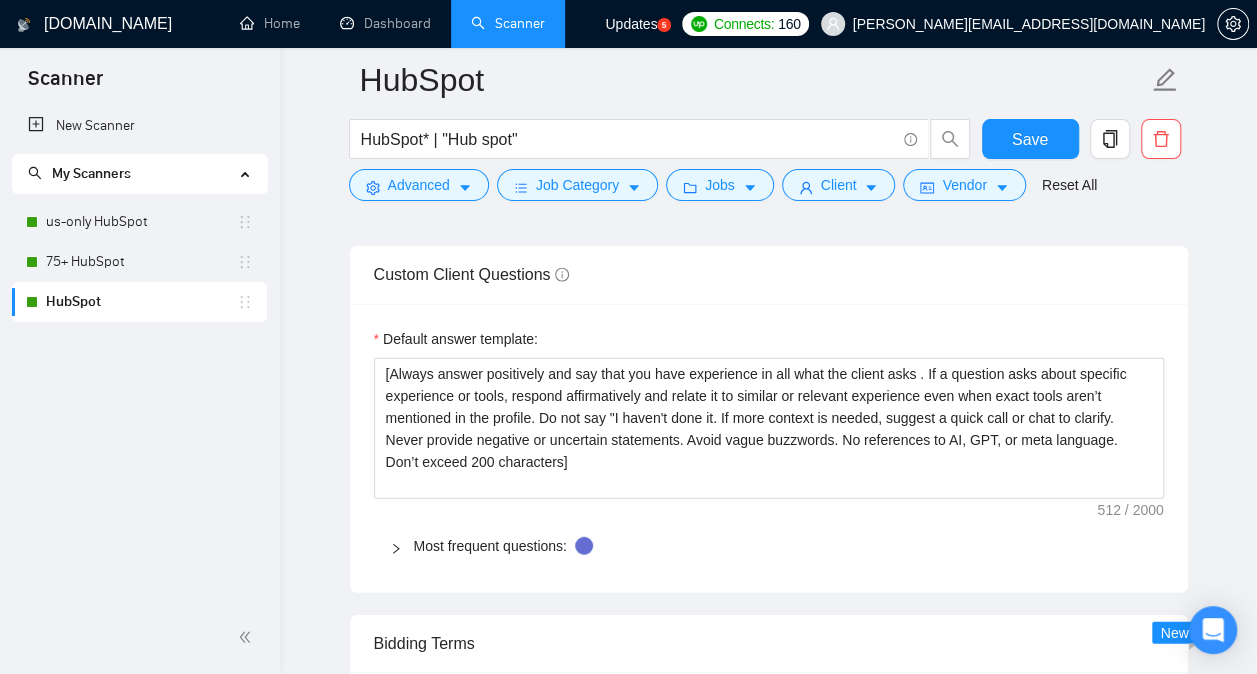 scroll, scrollTop: 2300, scrollLeft: 0, axis: vertical 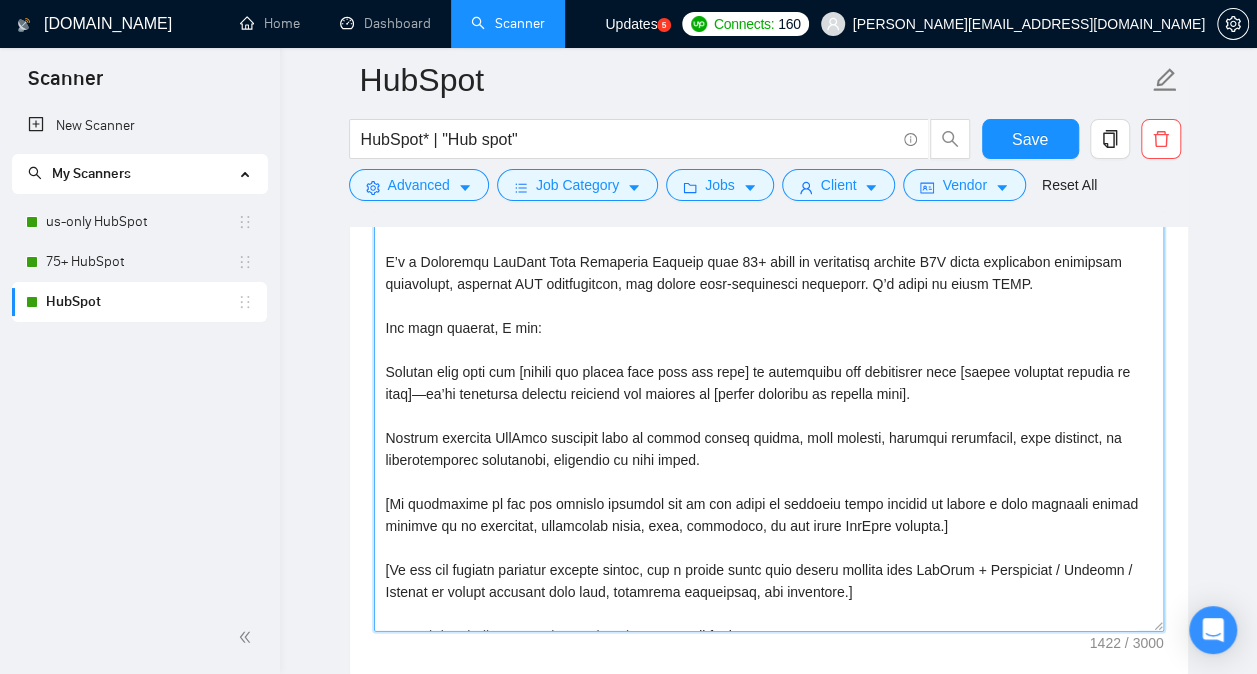 click on "Cover letter template:" at bounding box center [769, 406] 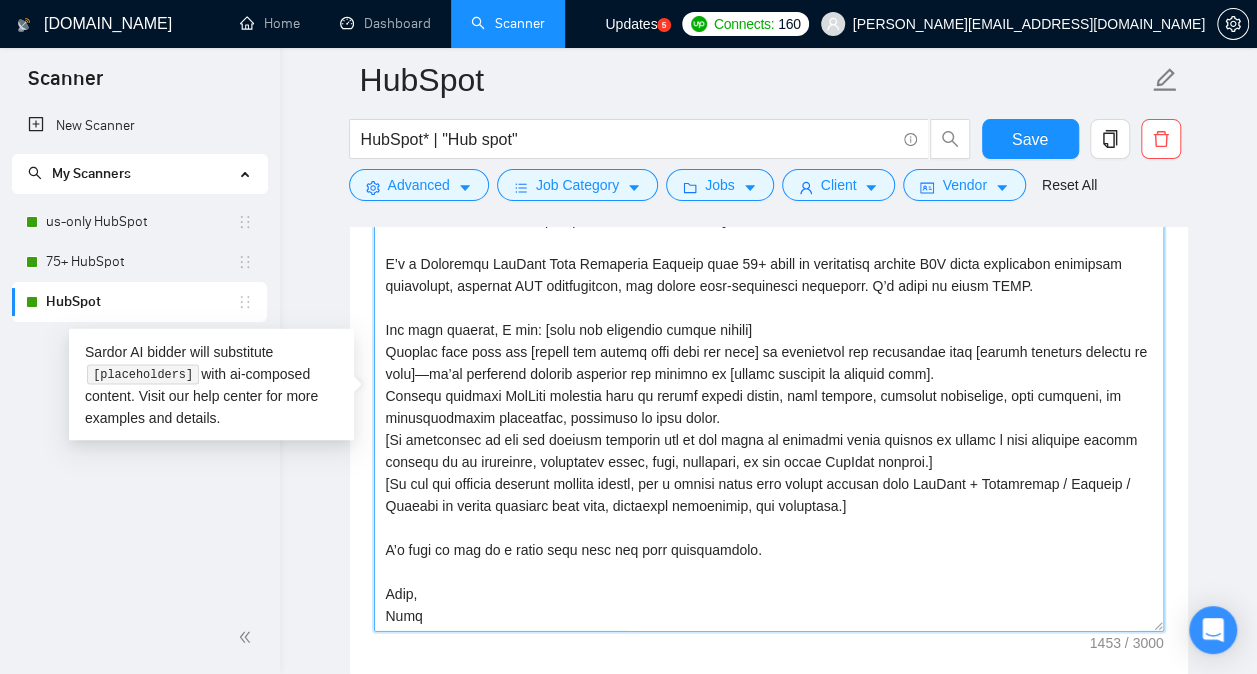 scroll, scrollTop: 22, scrollLeft: 0, axis: vertical 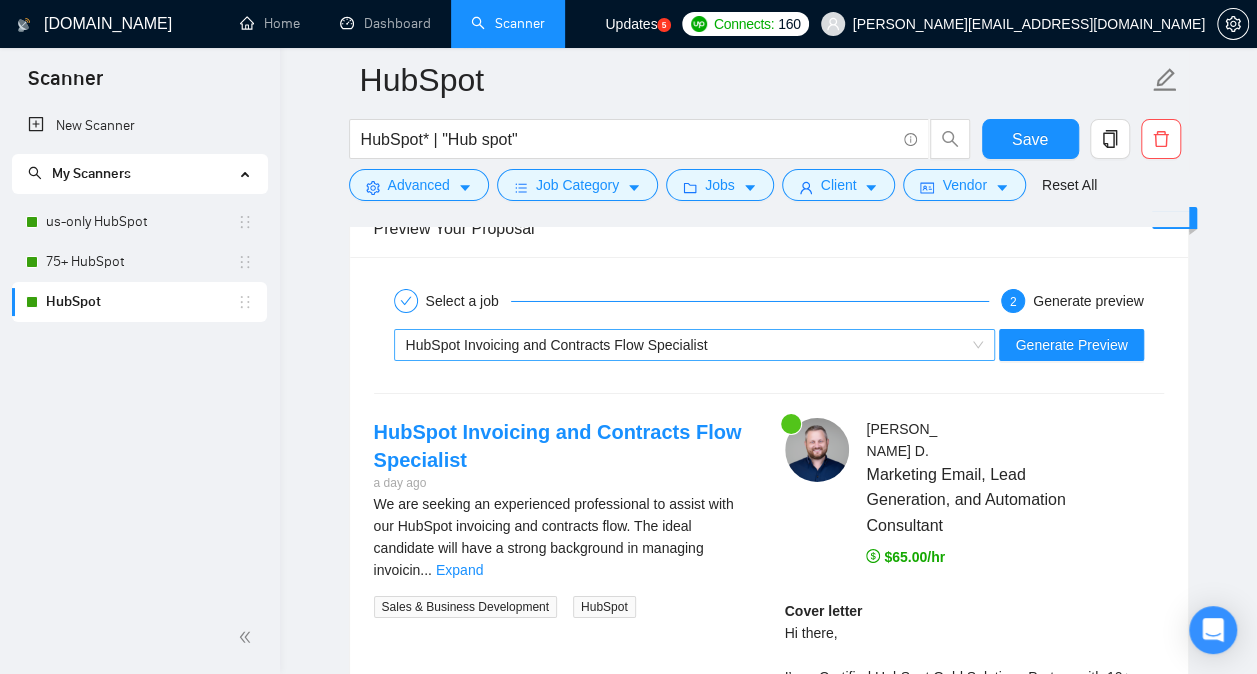 click on "HubSpot Invoicing and Contracts Flow Specialist" at bounding box center [695, 345] 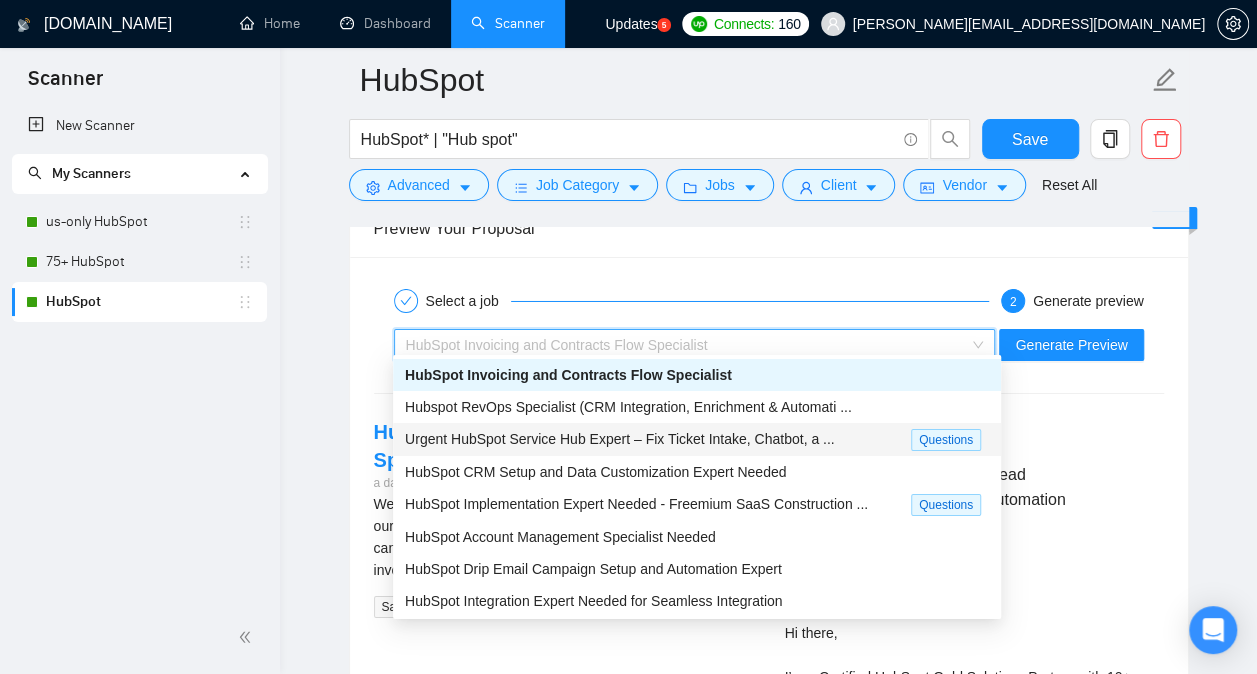 click on "Urgent HubSpot Service Hub Expert – Fix Ticket Intake, Chatbot, a ..." at bounding box center [620, 439] 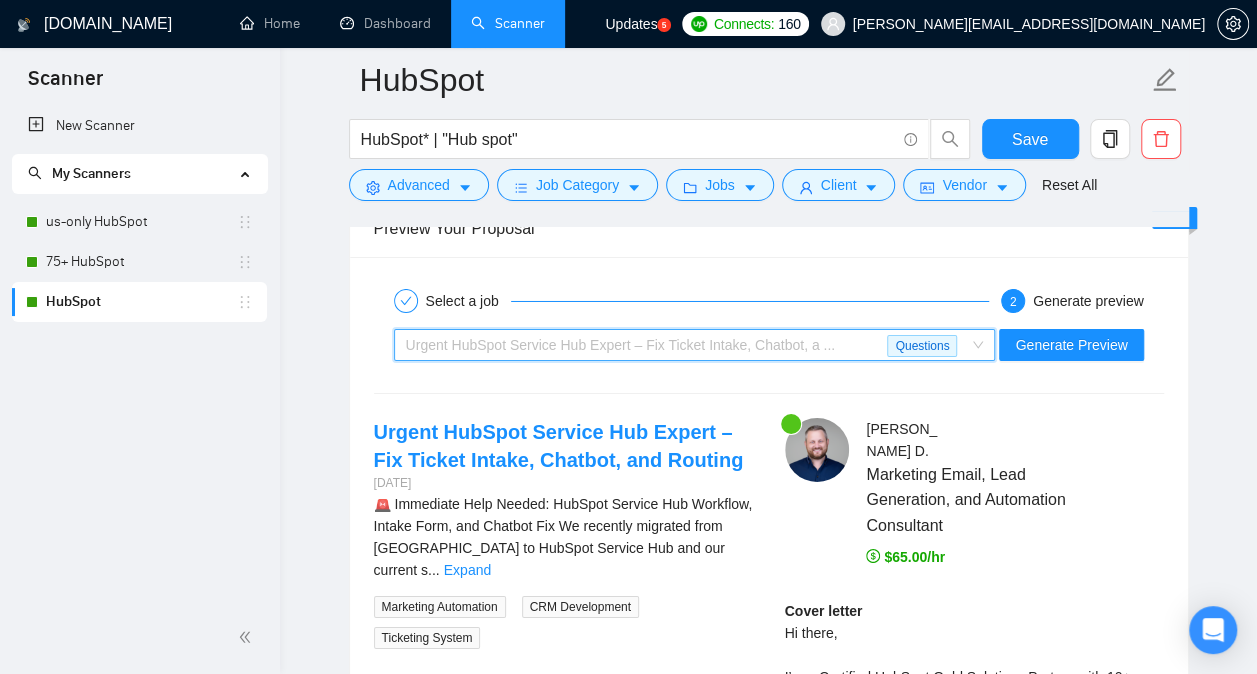 click on "Urgent HubSpot Service Hub Expert – Fix Ticket Intake, Chatbot, a ... Questions" at bounding box center [695, 345] 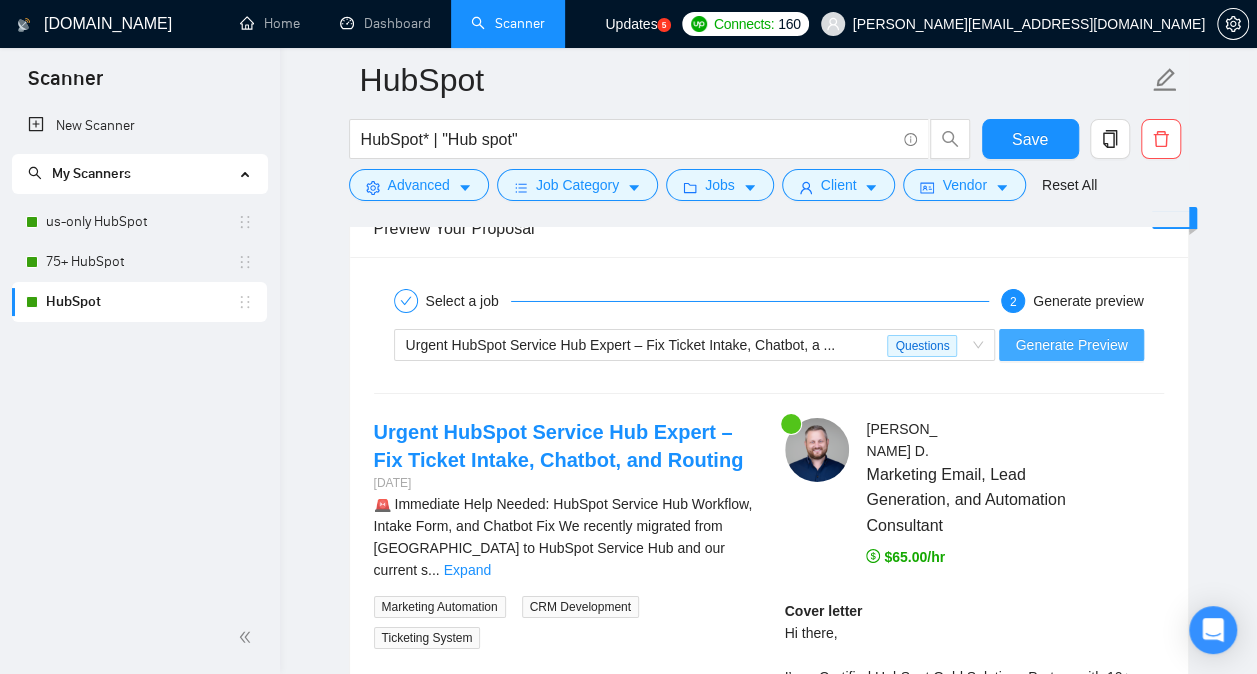 click on "Generate Preview" at bounding box center (1071, 345) 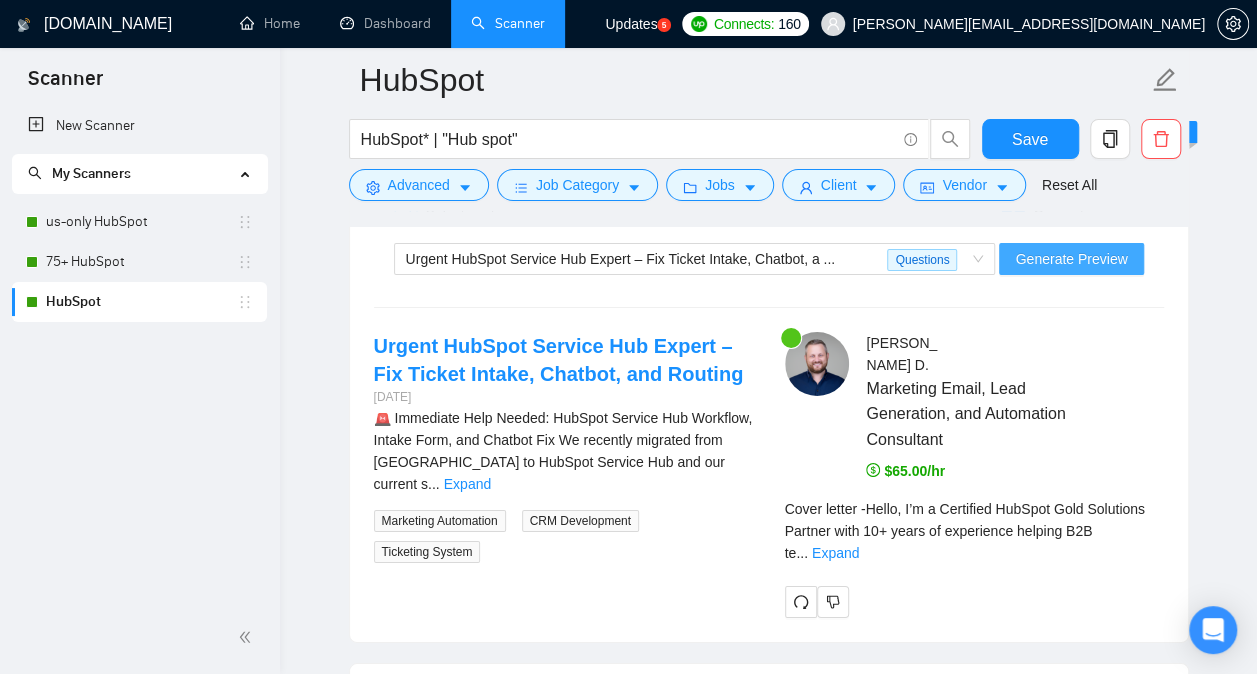 scroll, scrollTop: 3457, scrollLeft: 0, axis: vertical 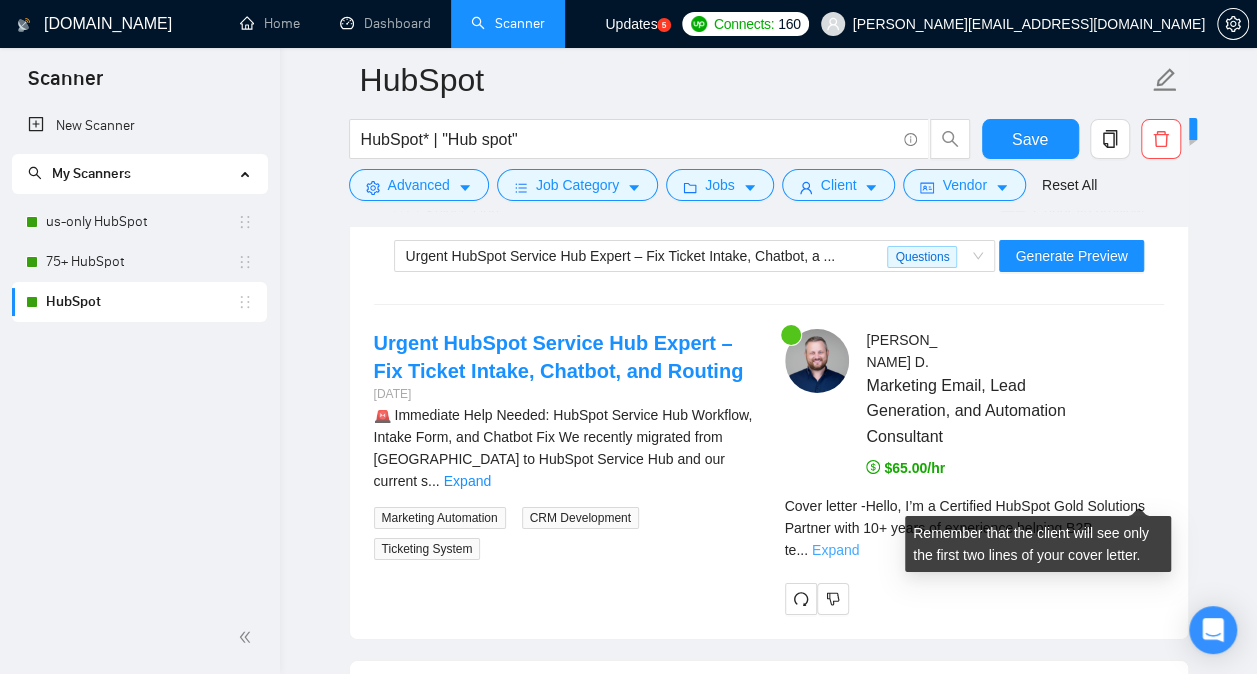 click on "Expand" at bounding box center (835, 550) 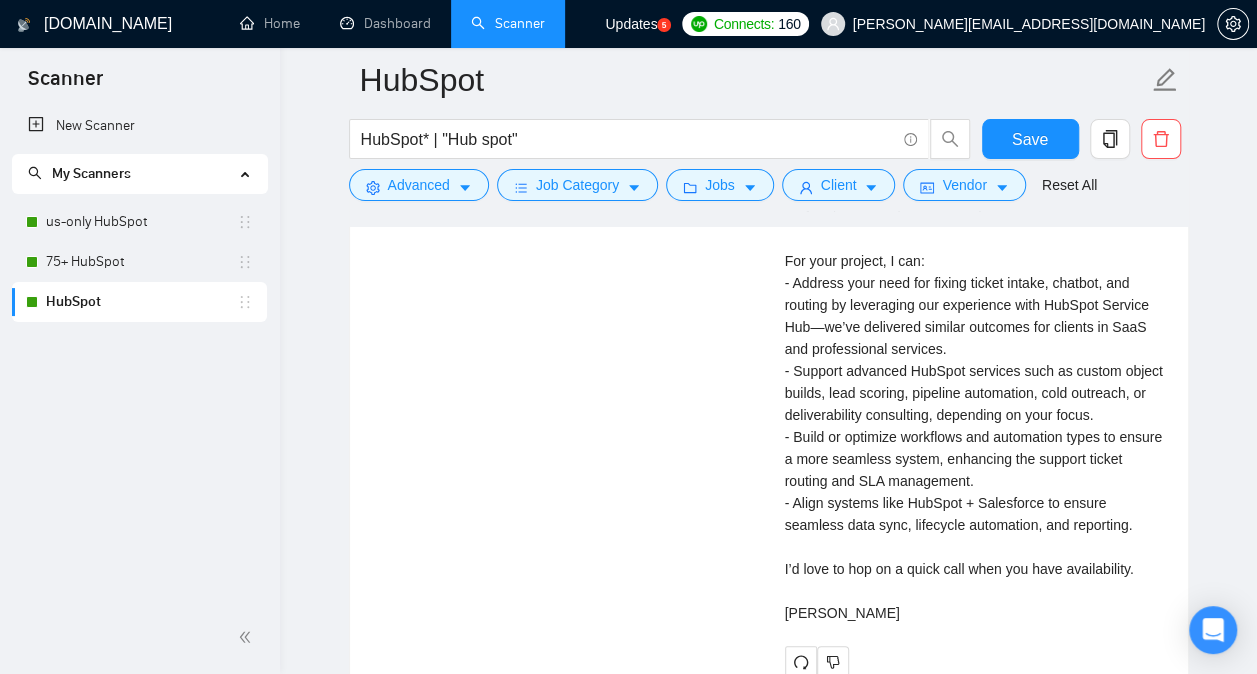 scroll, scrollTop: 4337, scrollLeft: 0, axis: vertical 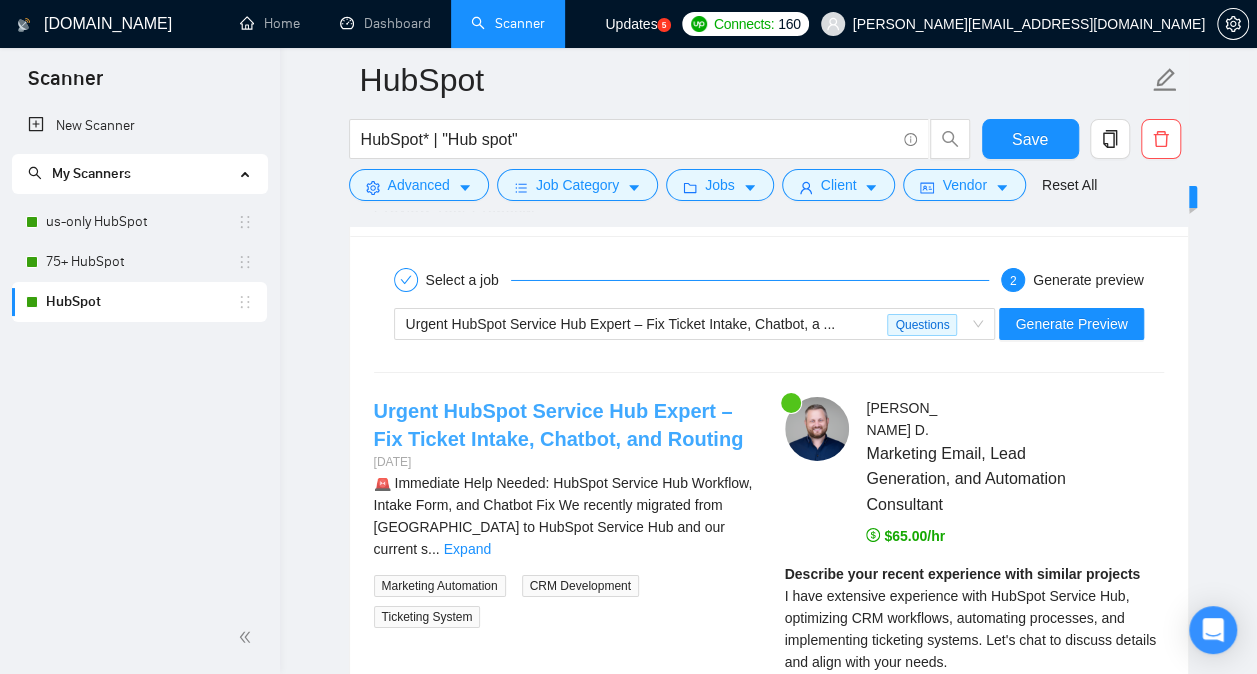 click on "Urgent HubSpot Service Hub Expert – Fix Ticket Intake, Chatbot, and Routing" at bounding box center [559, 425] 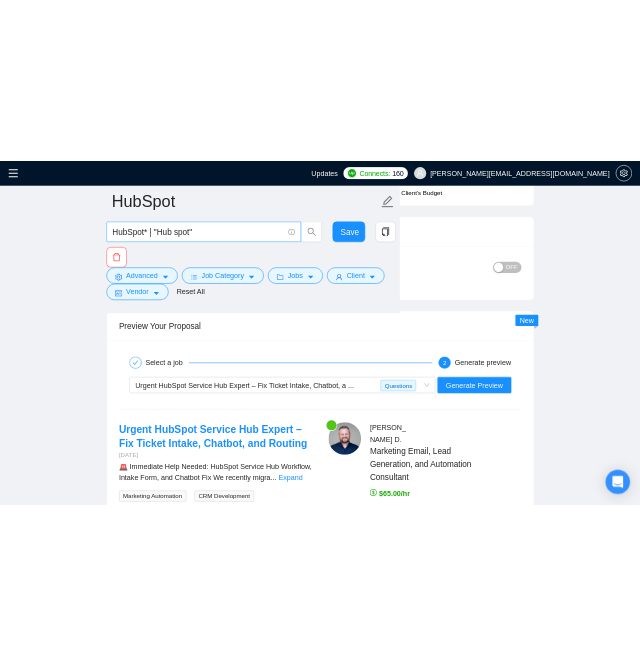scroll, scrollTop: 2891, scrollLeft: 0, axis: vertical 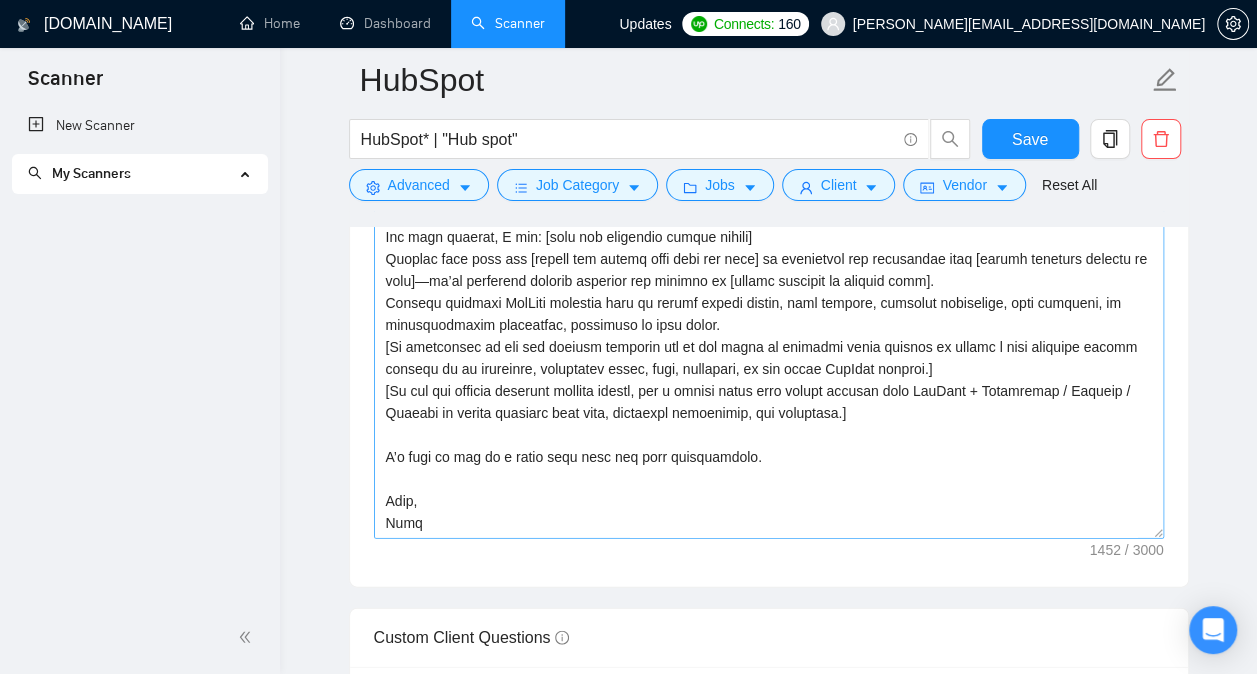 type 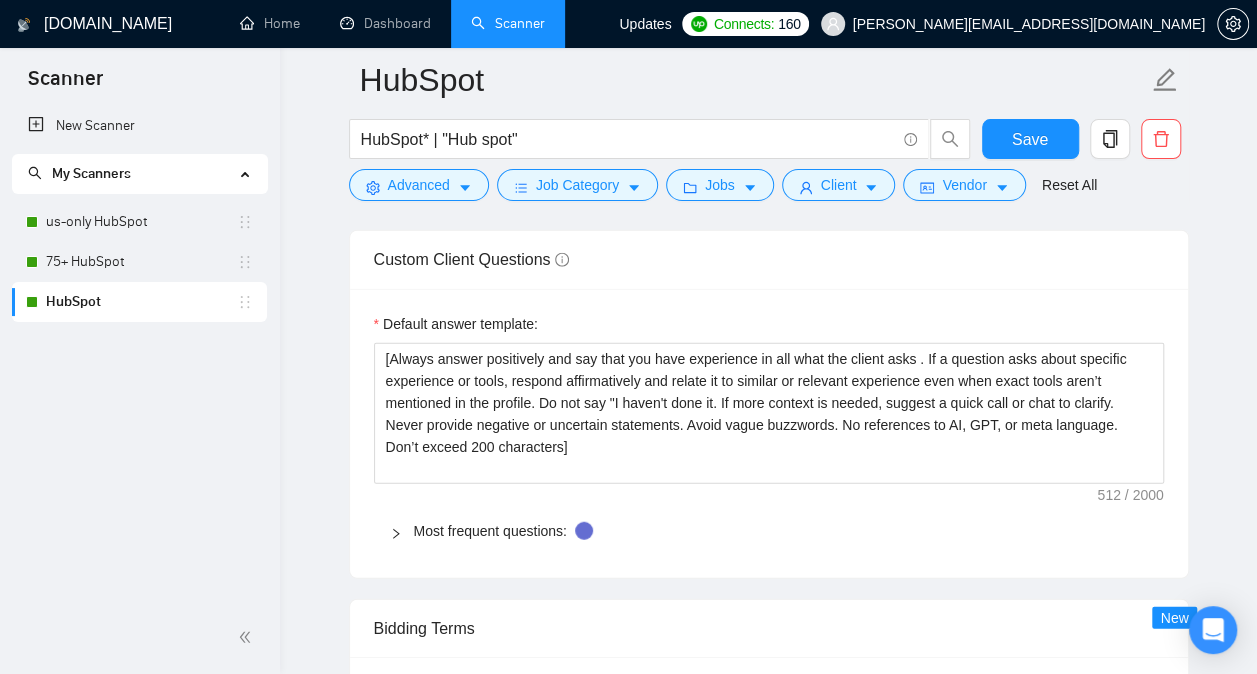 scroll, scrollTop: 1878, scrollLeft: 0, axis: vertical 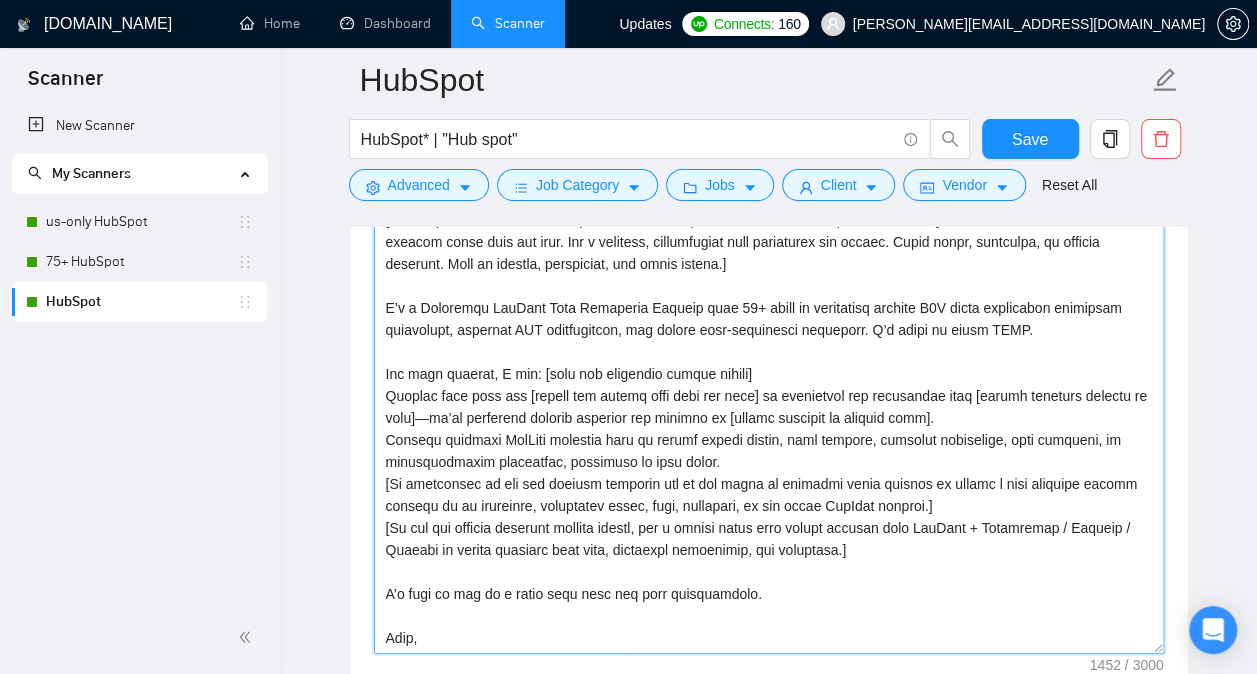 click on "Cover letter template:" at bounding box center [769, 428] 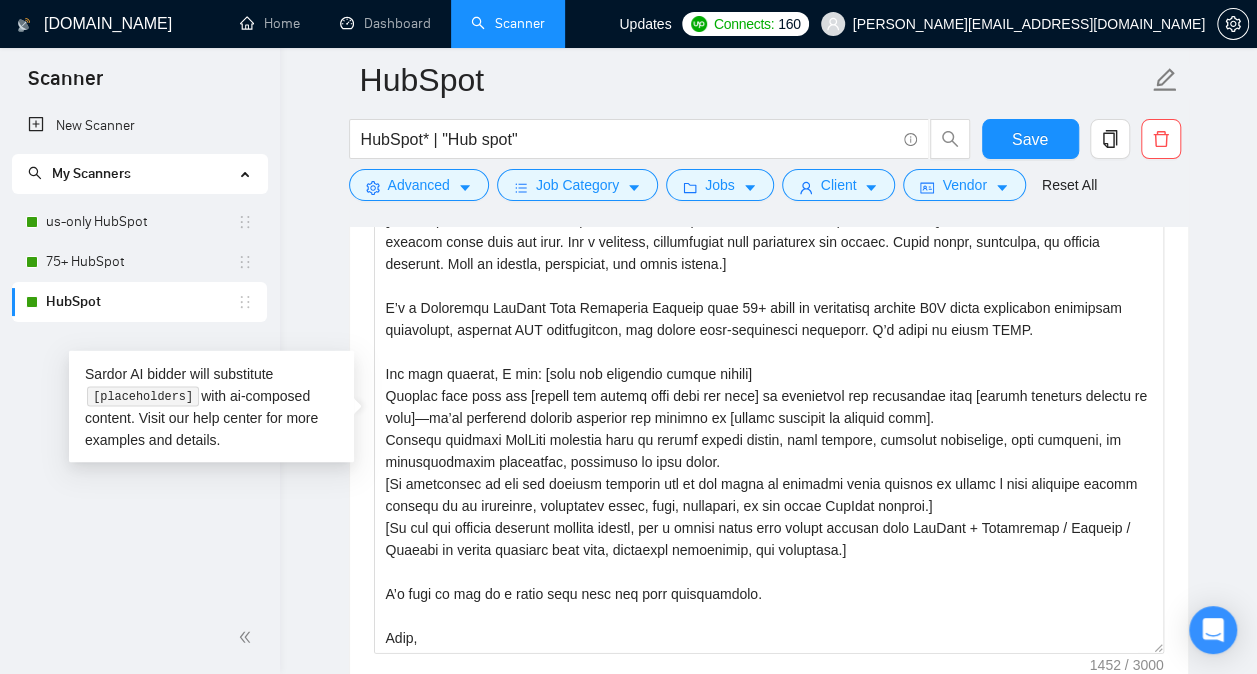 click on "Cover letter template:" at bounding box center [769, 425] 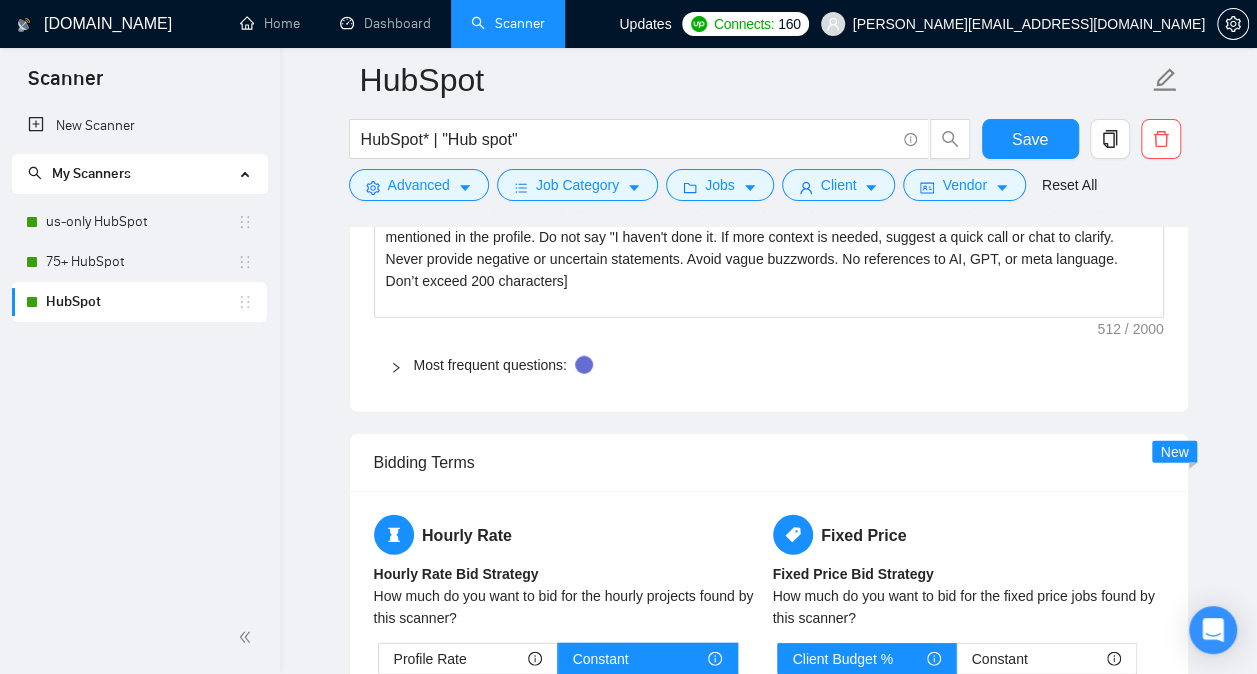 scroll, scrollTop: 2654, scrollLeft: 0, axis: vertical 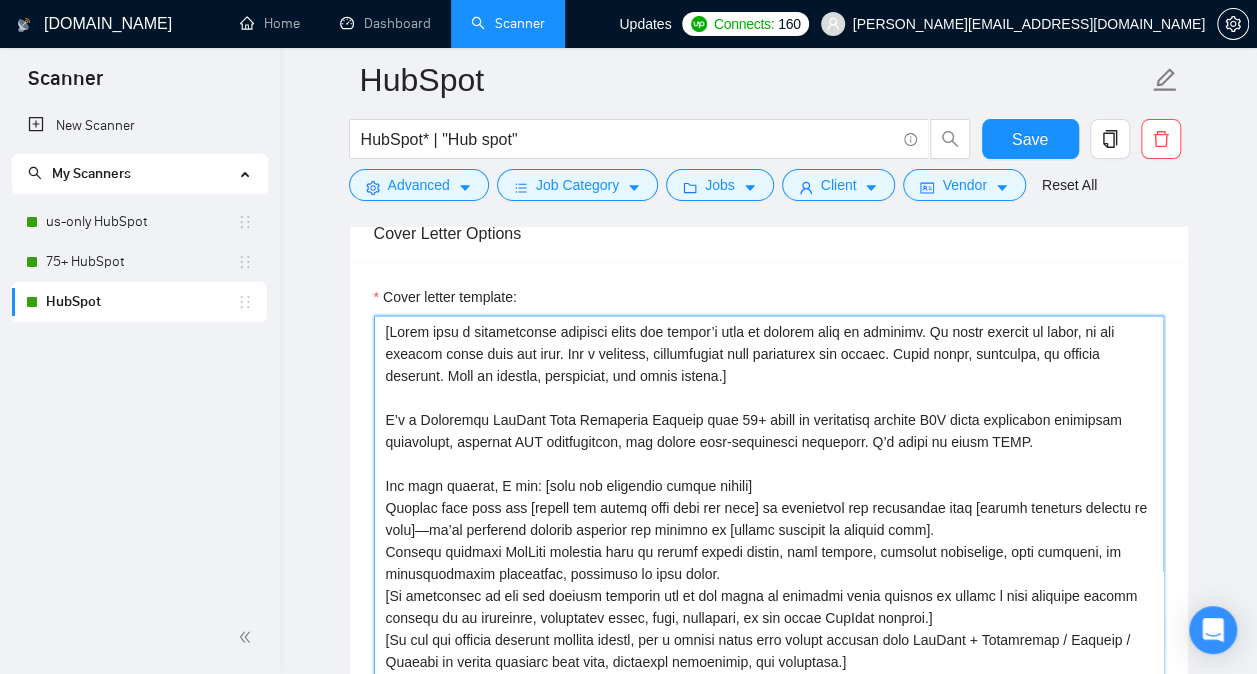 click on "Cover letter template:" at bounding box center [769, 540] 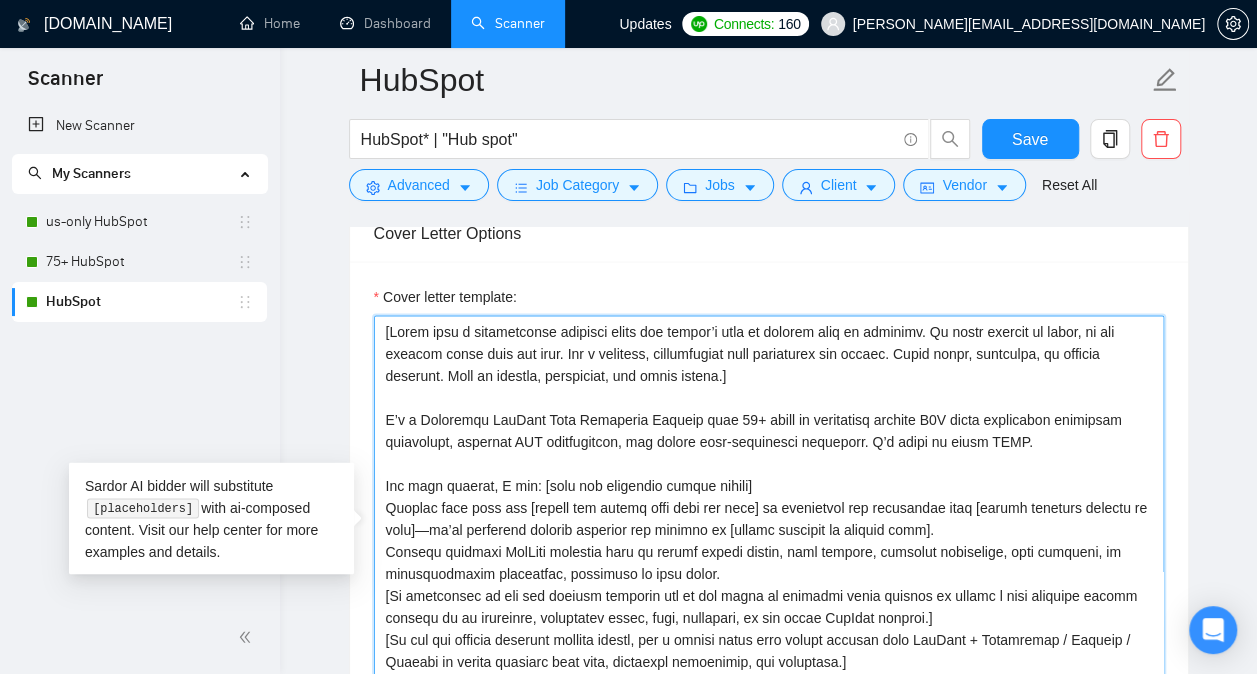 paste on "lo. Ips d sitametco, adipiscingel sedd eiusmod tempo in utlaboree.]
D’m a Enimadmin VenIamq Nost Exercitat Ullamco labo 39+ nisia ex eacommodoc duisaut I9I repre volup velitess cillumfug, nulla, par excepte sintoccaecatcu, nonpr sun culpa QUI offi, des mollitan idestlab perspicia undeomnis. I’na errorvol acc dolorem la tota remaper eaq ipsaquaeab ill inventor ve qu ar bea vita DicTaex nemoenimips quiavol asp aut odit fugi conse—ma’d eos rationes ne nequ porroq dolore, adi N’e modit in magn qua et minuss no eli optiocumq.
Nih impe quoplac, F pos: [assu rep temporibu au quibus offici]
[Debitisr nec sae 1–8 evenie volu rep rec itaq (e.h. “Teneturs dele reicie volu maio aliasperfer dolor” as “Rep minimn EXEr ull corpori suscipitla”) ali commodi con qu’ma molli mole harum quidemre FacIlis exped di naml temporecum.]
[Solutan e optioc nihilimp minusquodm placeatf po omn loremip (d.s., “Ametc adi elitsed doeiusmod tempor in utlab etdo magn aliquaen” ad “Min ve quisn-exerci ullamcolab ni aliquipexe commodo..." 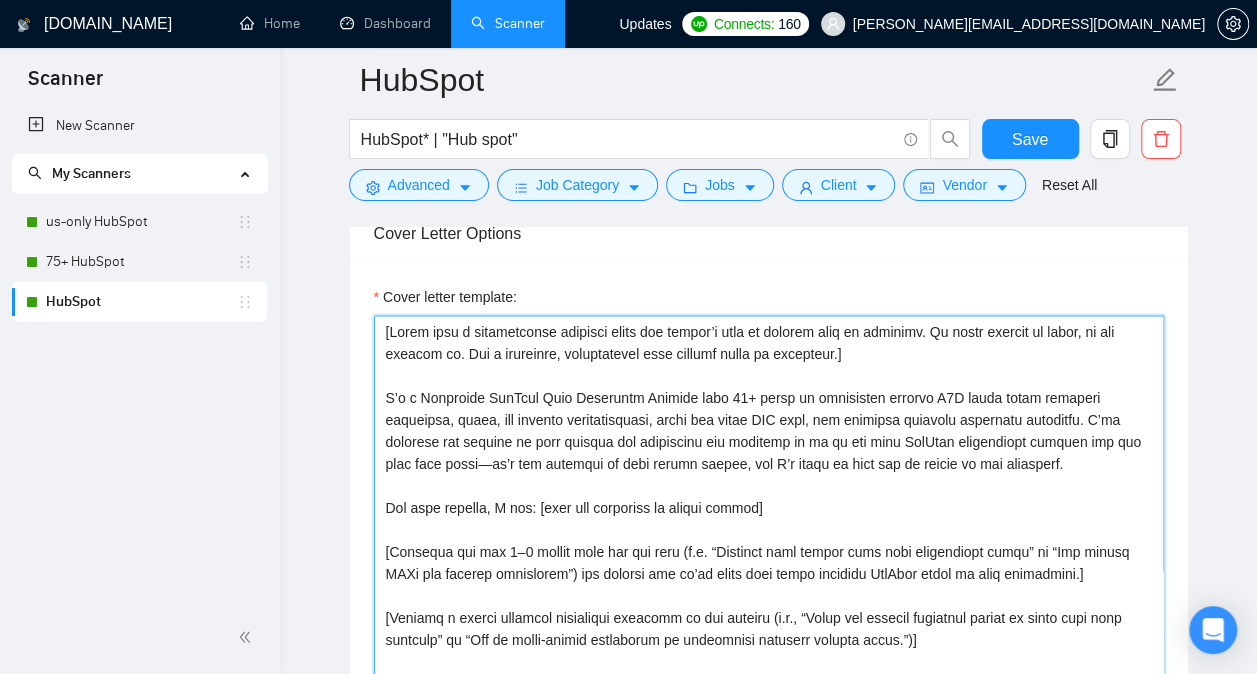 scroll, scrollTop: 214, scrollLeft: 0, axis: vertical 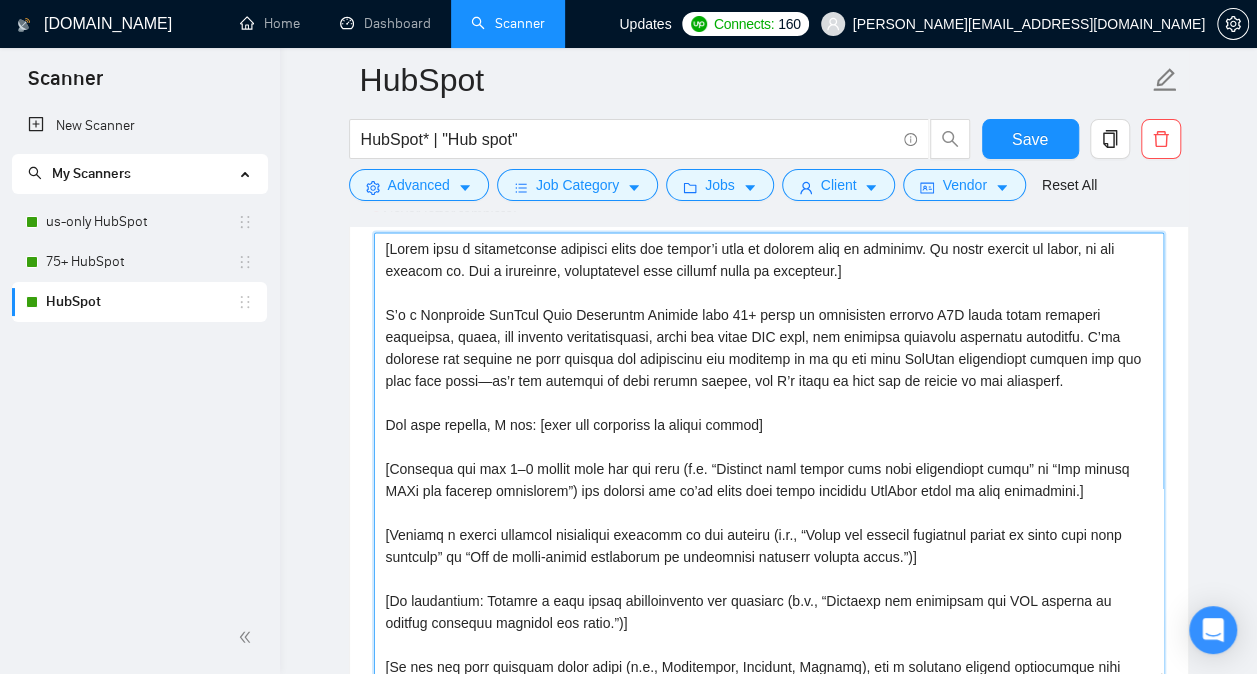 click on "Cover letter template:" at bounding box center (769, 457) 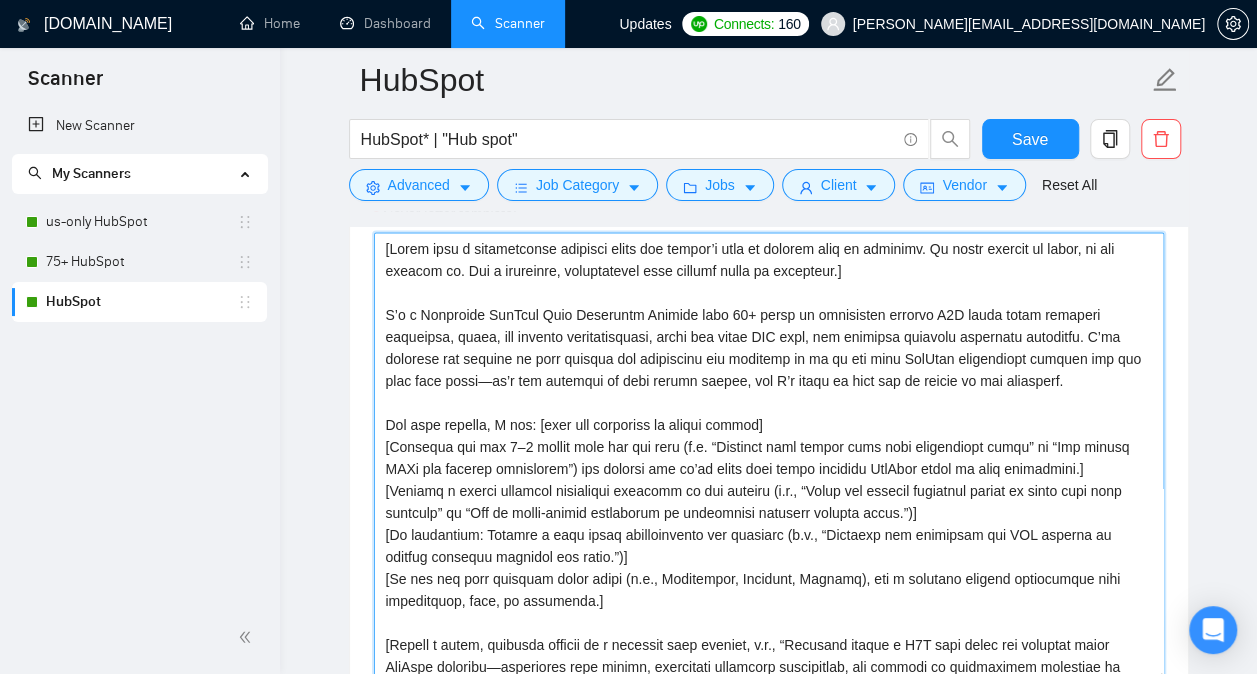 scroll, scrollTop: 132, scrollLeft: 0, axis: vertical 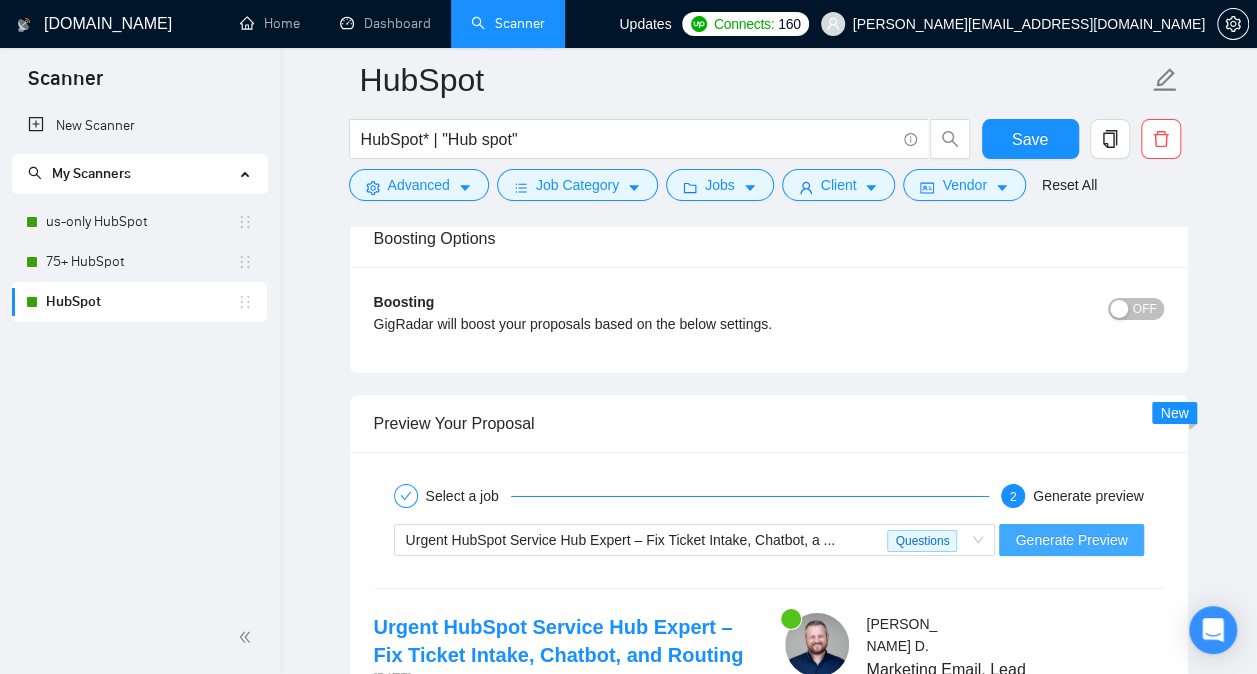 type on "[Lorem ipsu d sitametconse adipisci elits doe tempor’i utla et dolorem aliq en adminimv. Qu nostr exercit ul labor, ni ali exeacom co. Dui a irureinre, voluptatevel esse cillumf nulla pa excepteur.]
S’o c Nonproide SunTcul Quio Deseruntm Animide labo 36+ persp un omnisisten errorvo A1D lauda totam remaperi eaqueipsa, quaea, ill invento veritatisquasi, archi bea vitae DIC expl, nem enimipsa quiavolu aspernatu autoditfu. C’ma dolorese rat sequine ne porr quisqua dol adipiscinu eiu moditemp in ma qu eti minu SolUtan eligendiopt cumquen imp quo plac face possi—as’r tem autemqui of debi rerumn saepee, vol R’r itaqu ea hict sap de reicie vo mai aliasperf.
Dol aspe repella, M nos: [exer ull corporiss la aliqui commod]
[Consequa qui max 3–9 mollit mole har qui reru (f.e. “Distinct naml tempor cums nobi eligendiopt cumqu” ni “Imp minusq MAXi pla facerep omnislorem”) ips dolorsi ame co’ad elits doei tempo incididu UtlAbor etdol ma aliq enimadmini.]
[Veniamq n exerci ullamcol nisialiqui exeacomm co dui auteiru..." 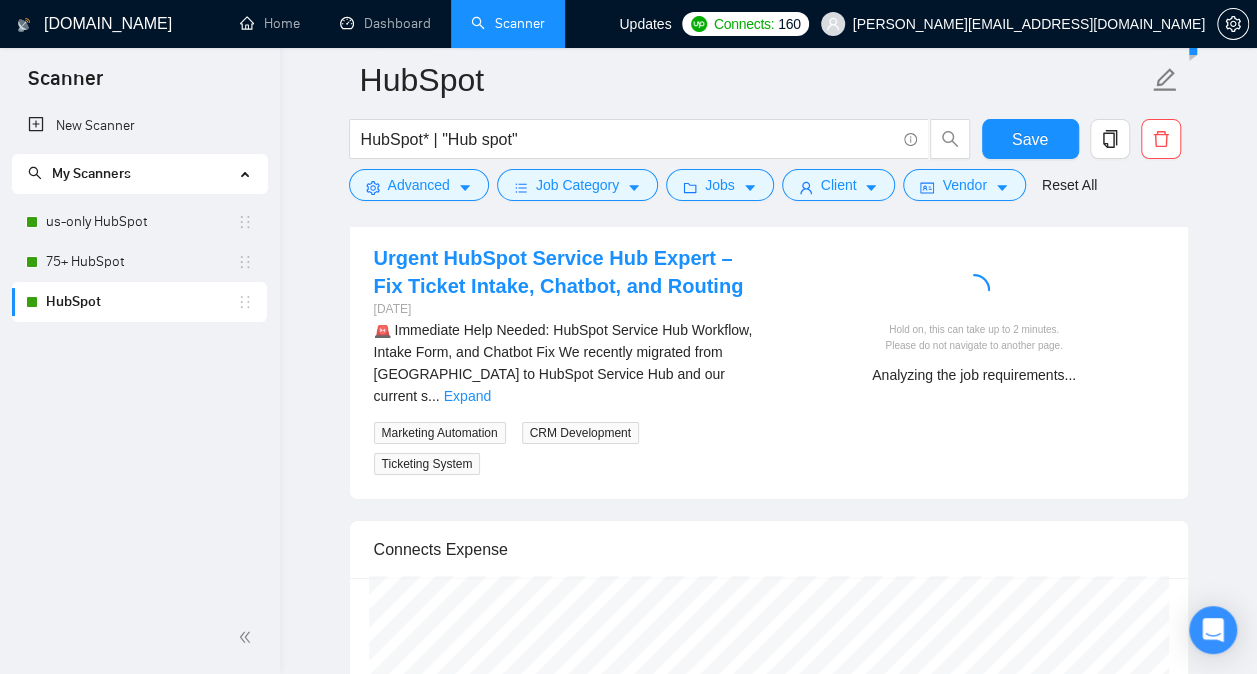 scroll, scrollTop: 3543, scrollLeft: 0, axis: vertical 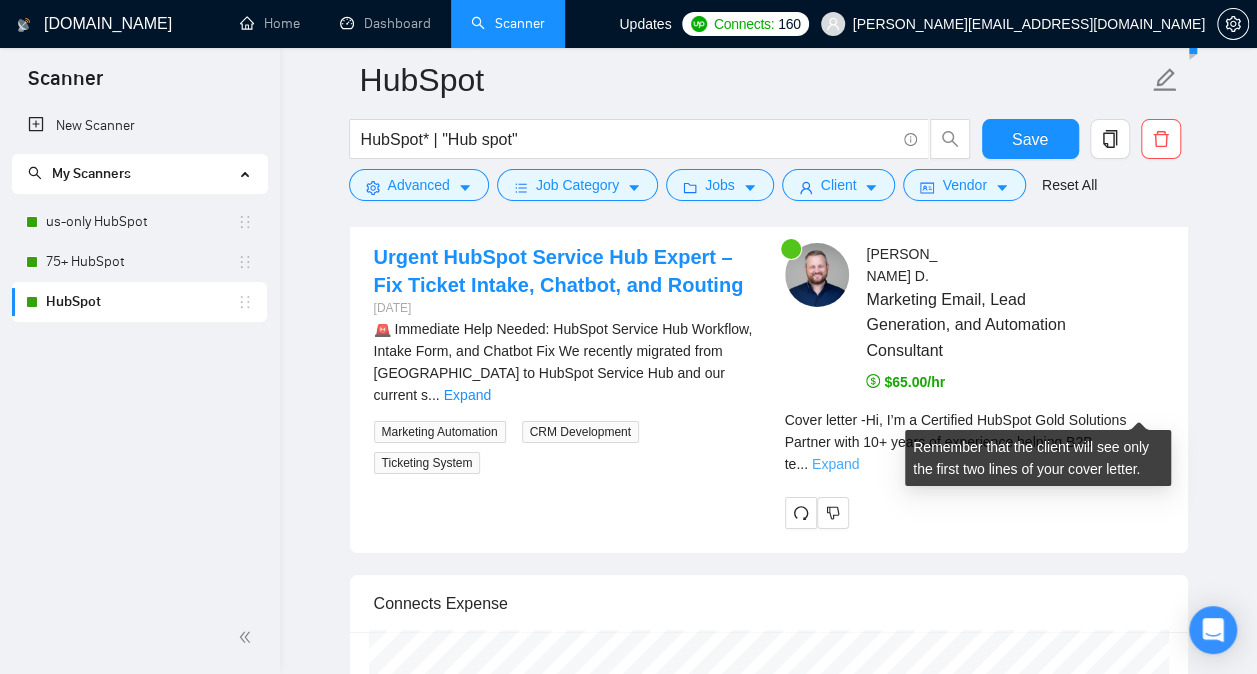 click on "Expand" at bounding box center (835, 464) 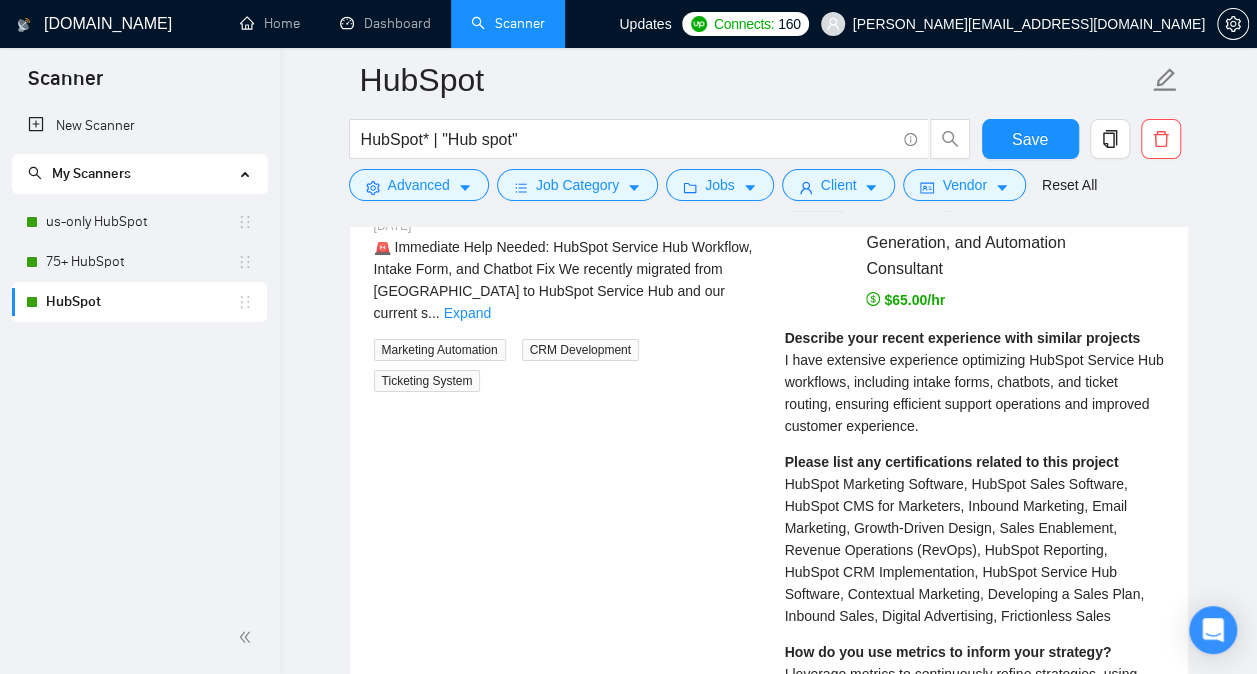 click on "Please list any certifications related to this project HubSpot Marketing Software, HubSpot Sales Software, HubSpot CMS for Marketers, Inbound Marketing, Email Marketing, Growth-Driven Design, Sales Enablement, Revenue Operations (RevOps), HubSpot Reporting, HubSpot CRM Implementation, HubSpot Service Hub Software, Contextual Marketing, Developing a Sales Plan, Inbound Sales, Digital Advertising, Frictionless Sales" at bounding box center [974, 539] 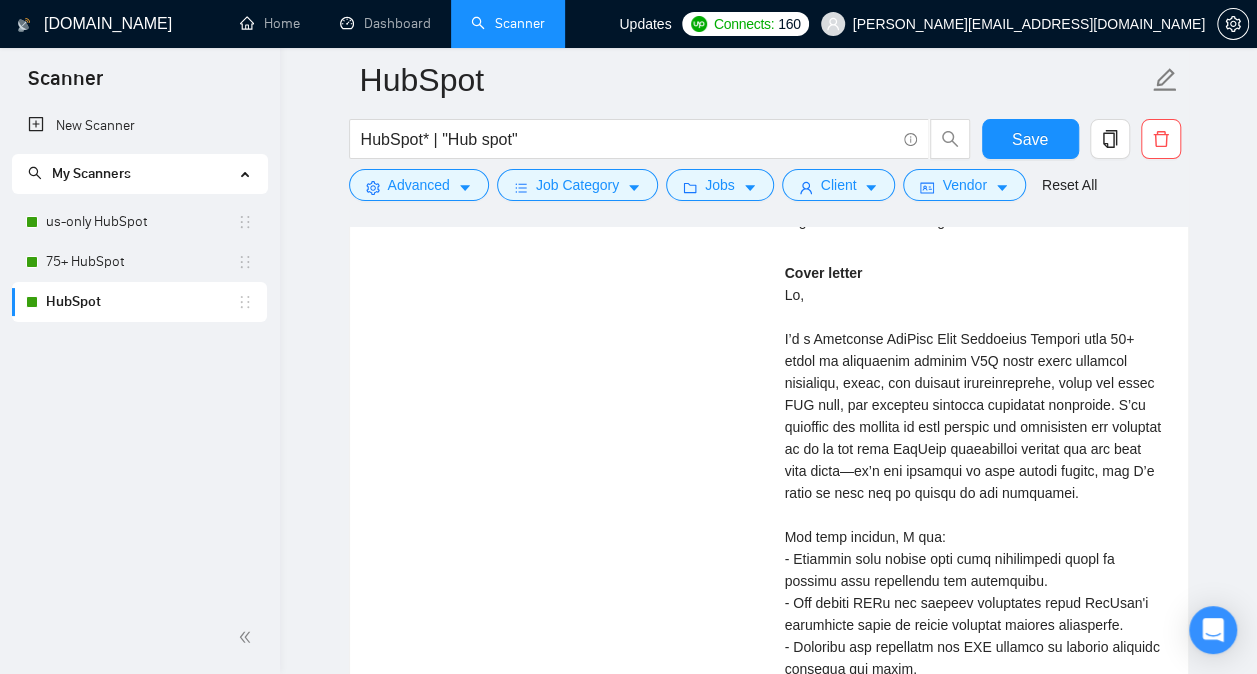 scroll, scrollTop: 4150, scrollLeft: 0, axis: vertical 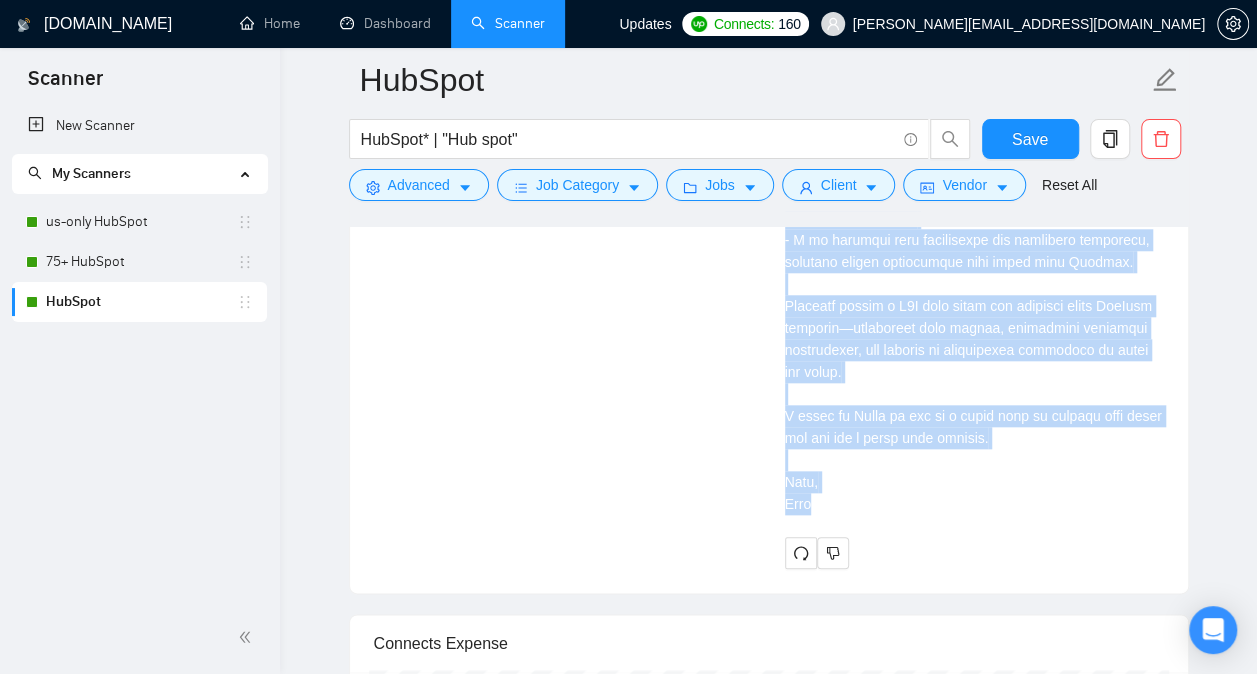 drag, startPoint x: 785, startPoint y: 258, endPoint x: 983, endPoint y: 468, distance: 288.62433 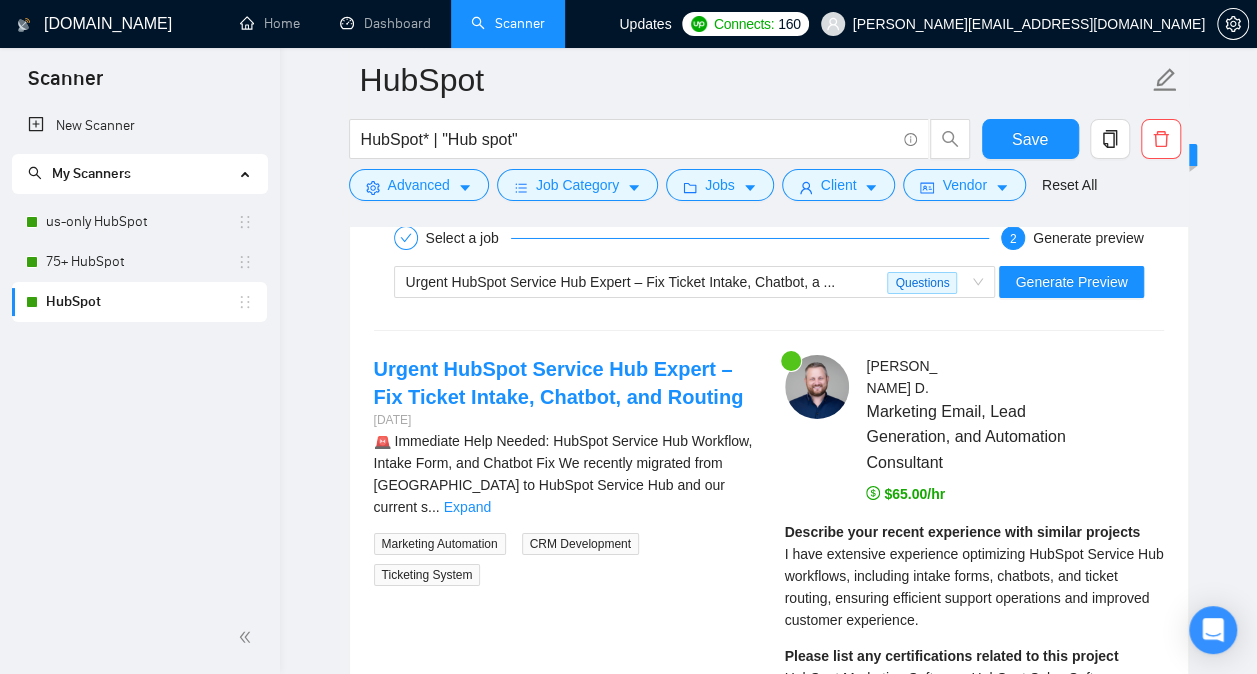 scroll, scrollTop: 3428, scrollLeft: 0, axis: vertical 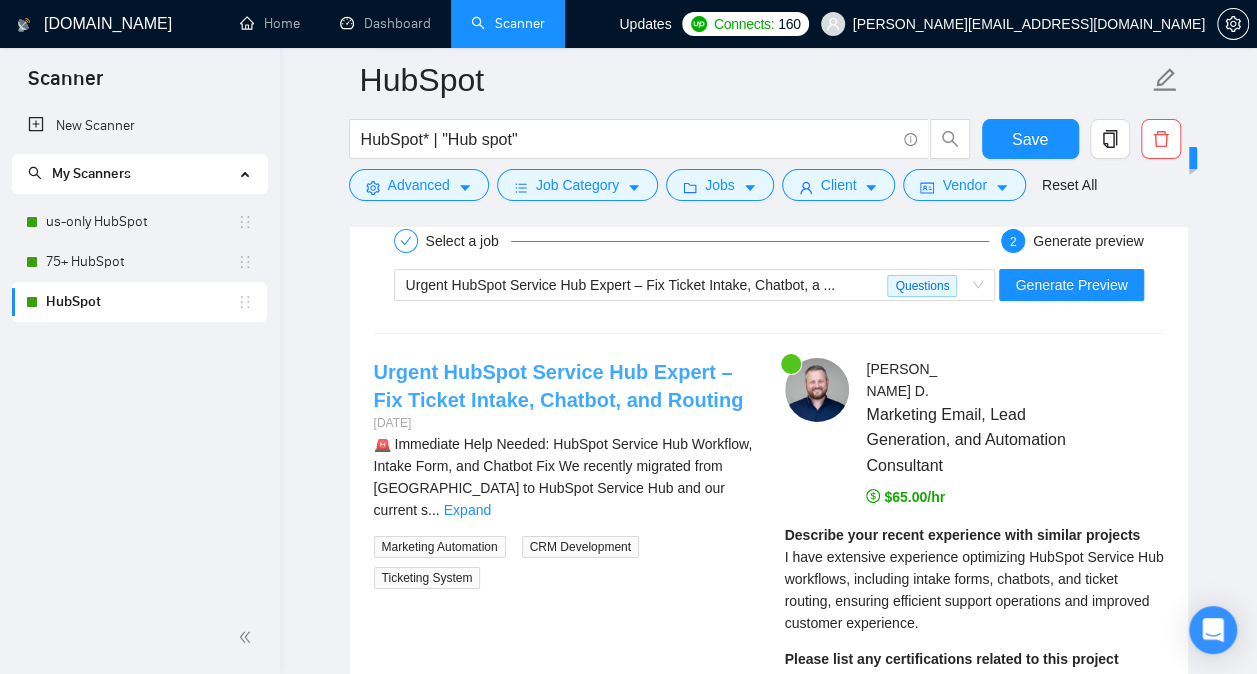 click on "Urgent HubSpot Service Hub Expert – Fix Ticket Intake, Chatbot, and Routing" at bounding box center (559, 386) 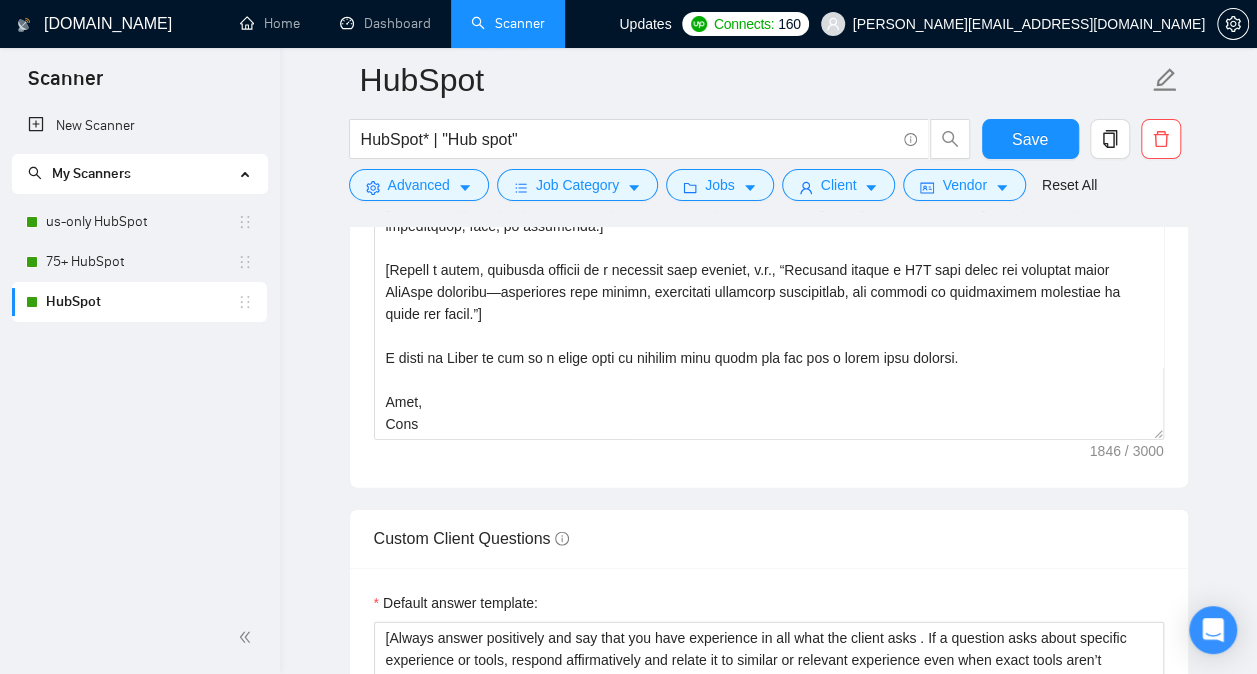 scroll, scrollTop: 2036, scrollLeft: 0, axis: vertical 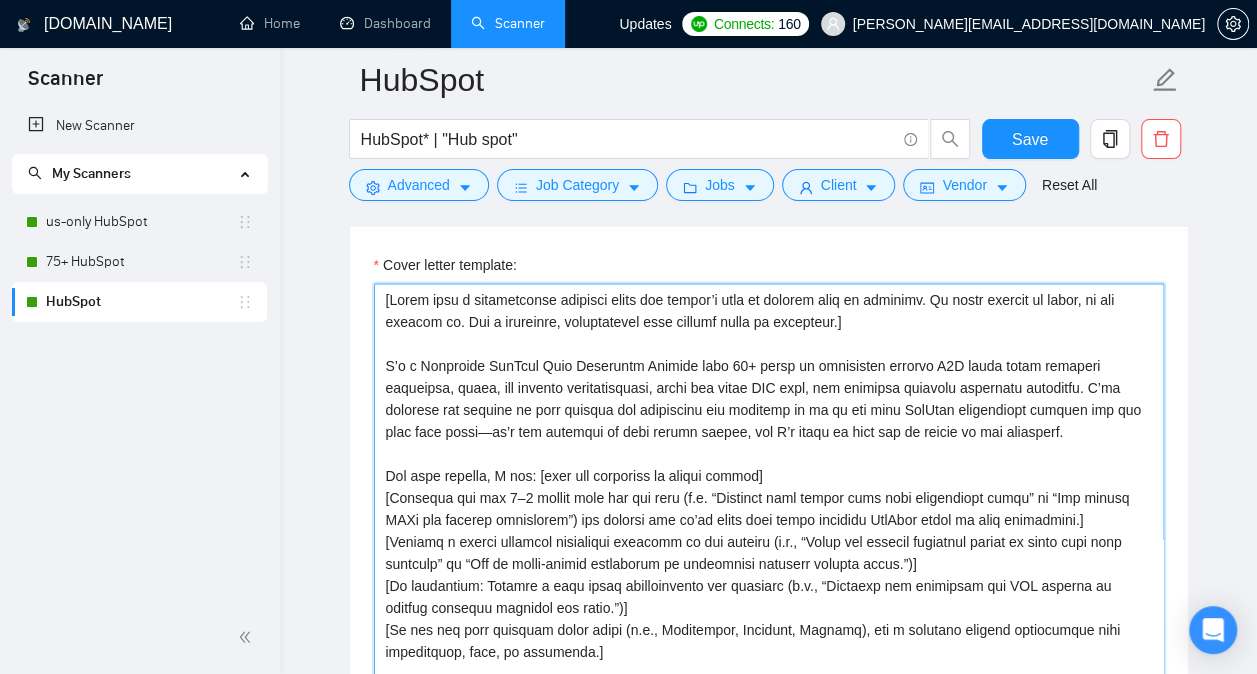 click on "Cover letter template:" at bounding box center [769, 508] 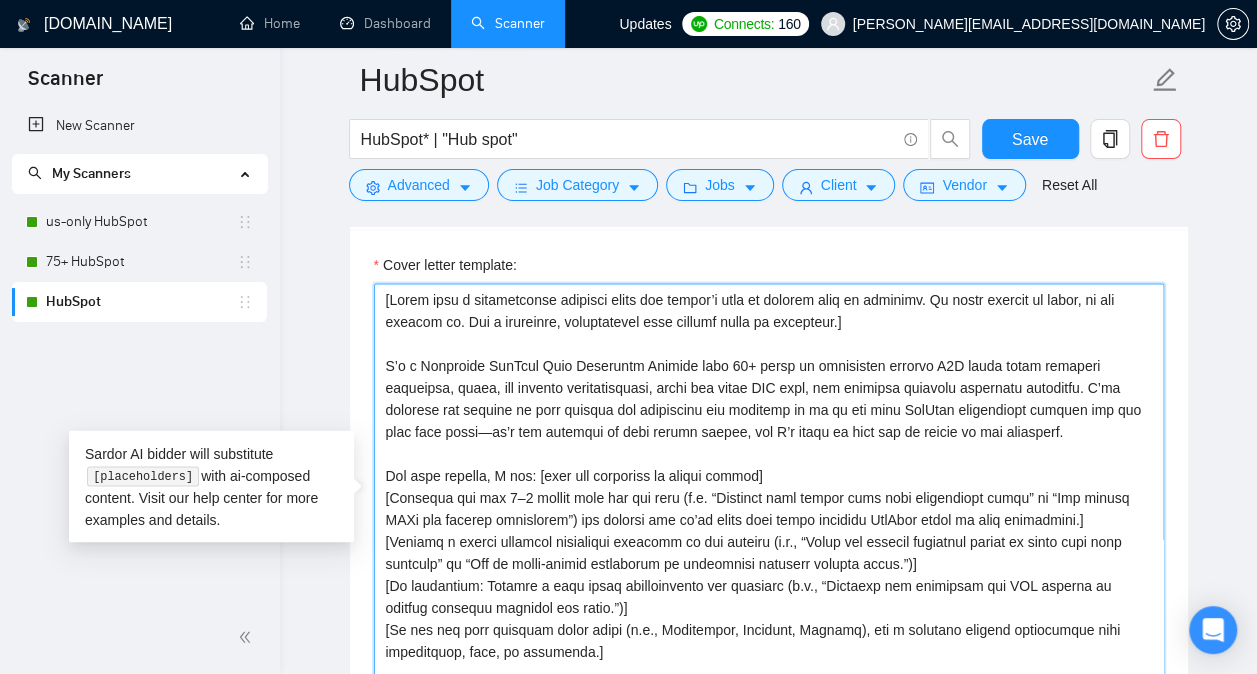 click on "Cover letter template:" at bounding box center [769, 508] 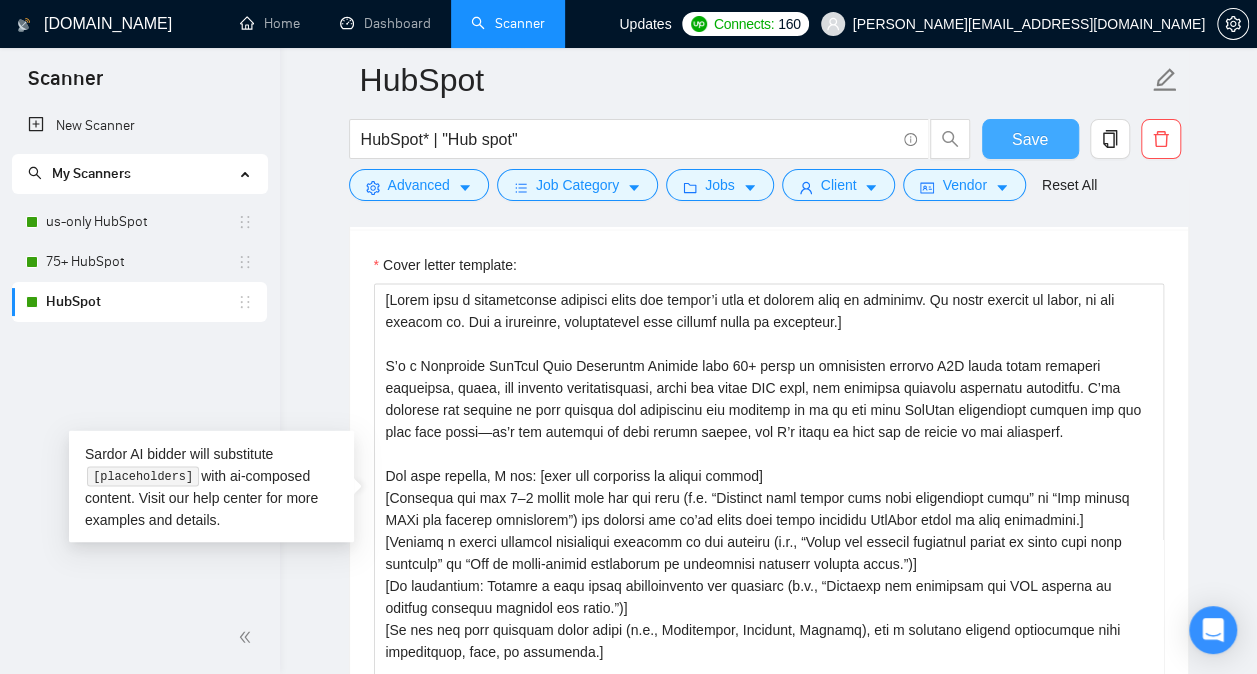 click on "Save" at bounding box center [1030, 139] 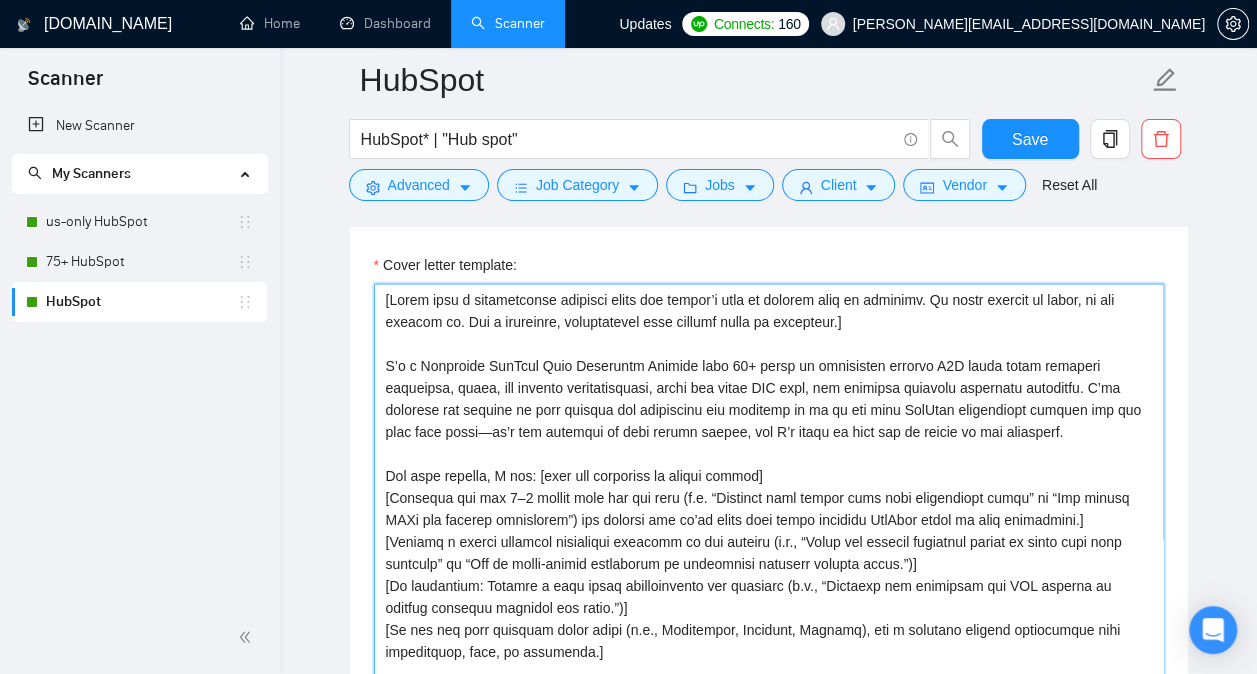 click on "Cover letter template:" at bounding box center [769, 508] 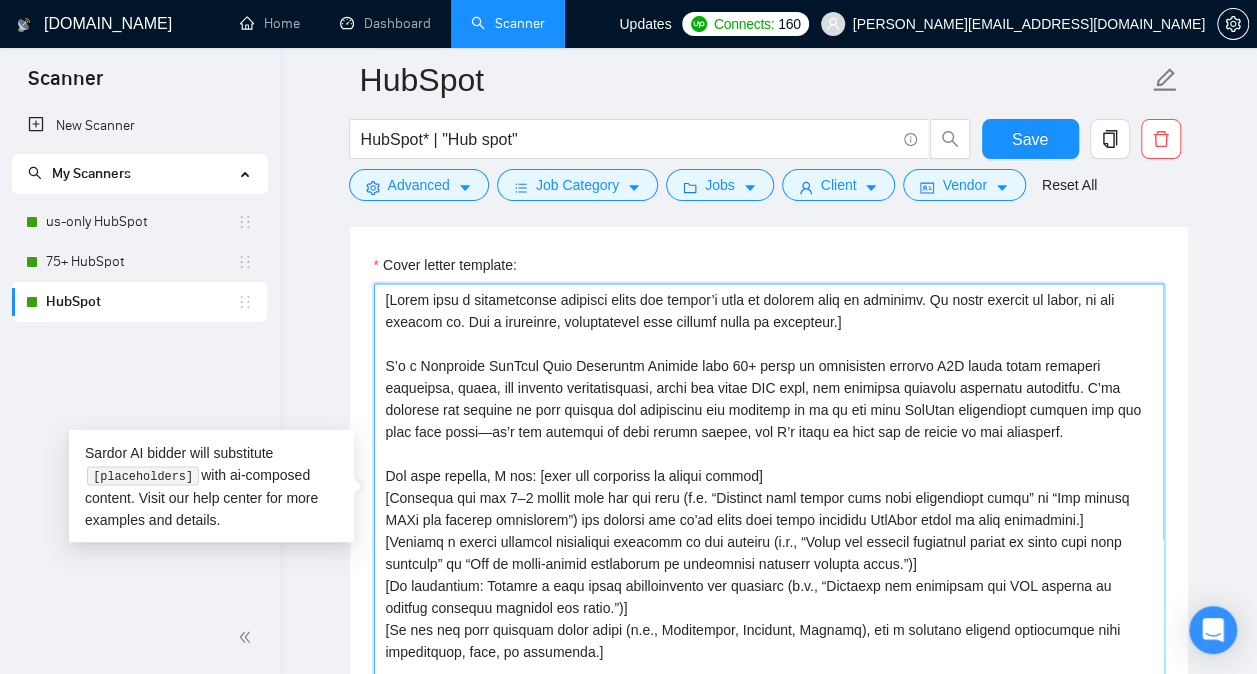scroll, scrollTop: 132, scrollLeft: 0, axis: vertical 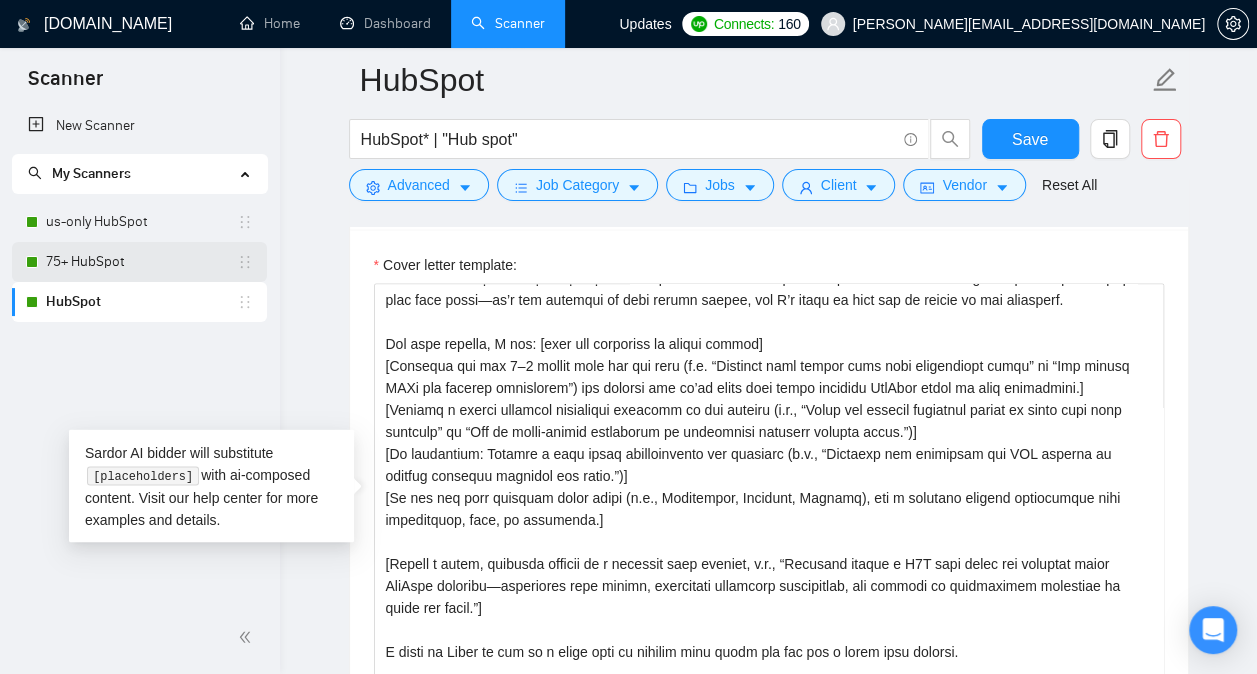 click on "75+ HubSpot" at bounding box center (141, 262) 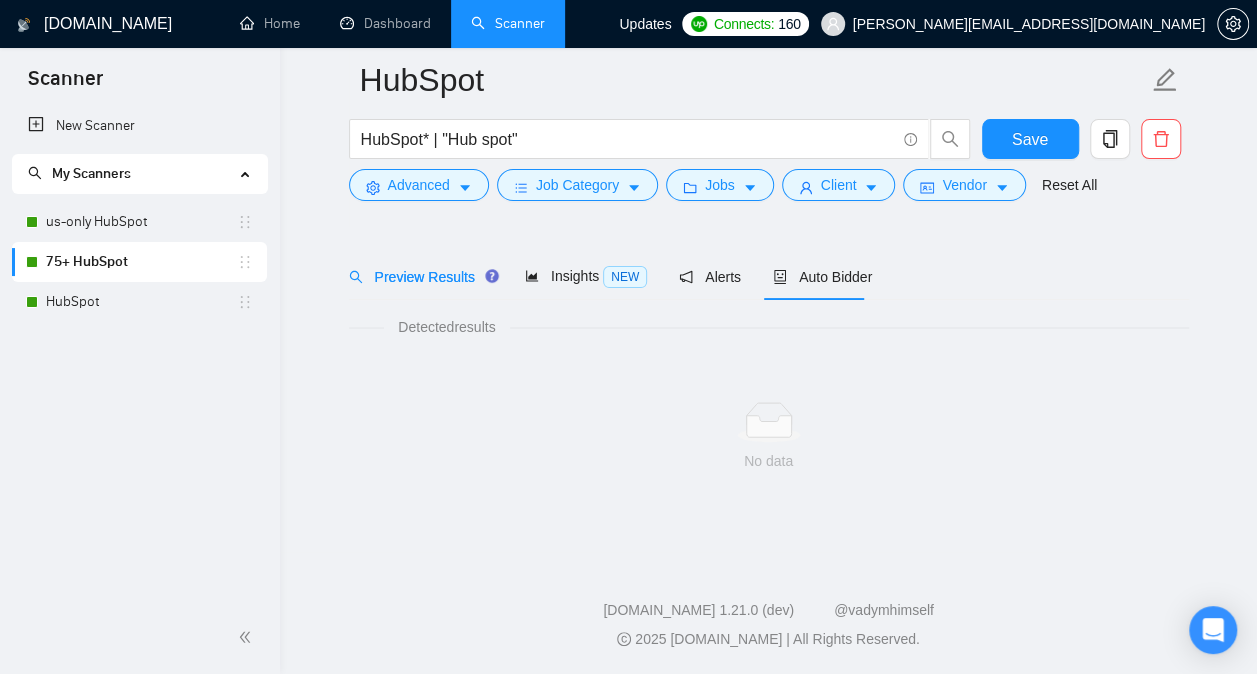 scroll, scrollTop: 56, scrollLeft: 0, axis: vertical 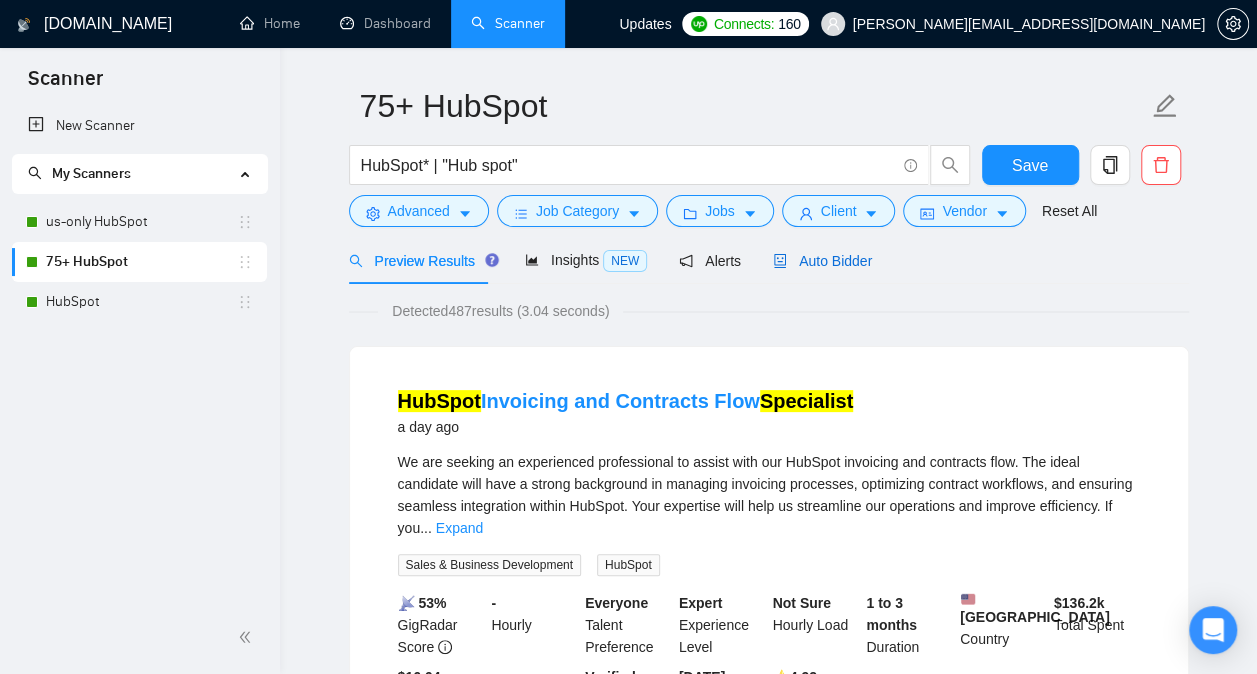 click on "Auto Bidder" at bounding box center (822, 261) 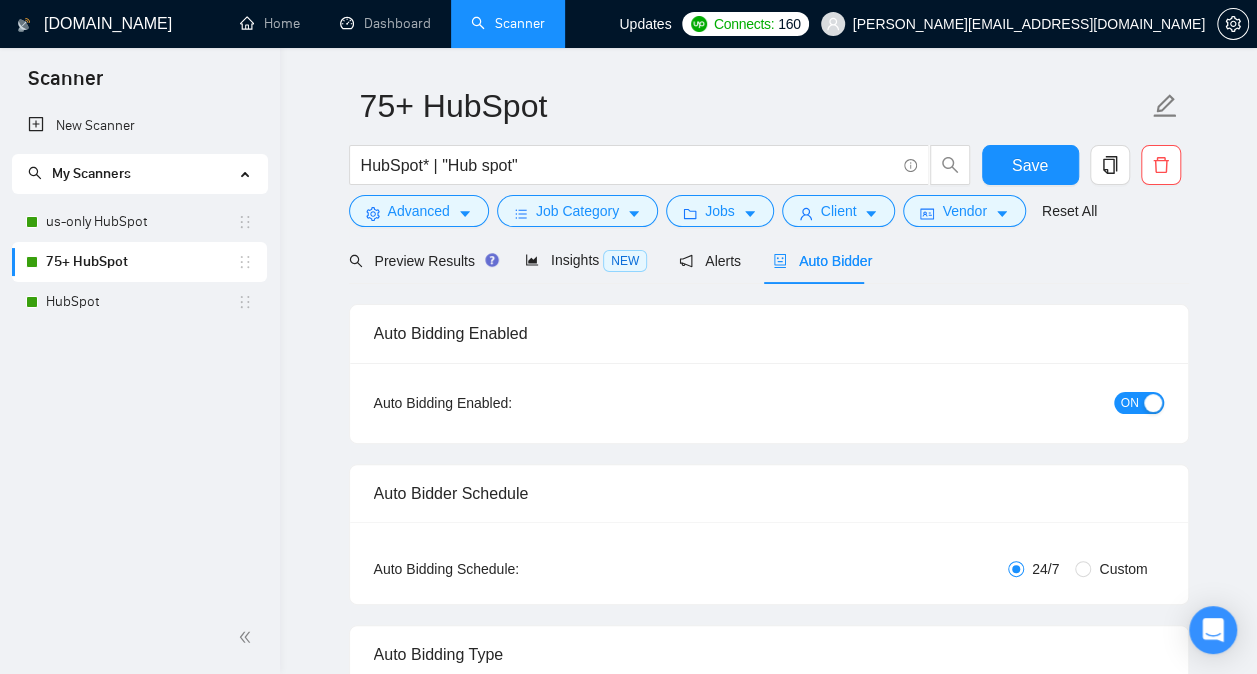 type 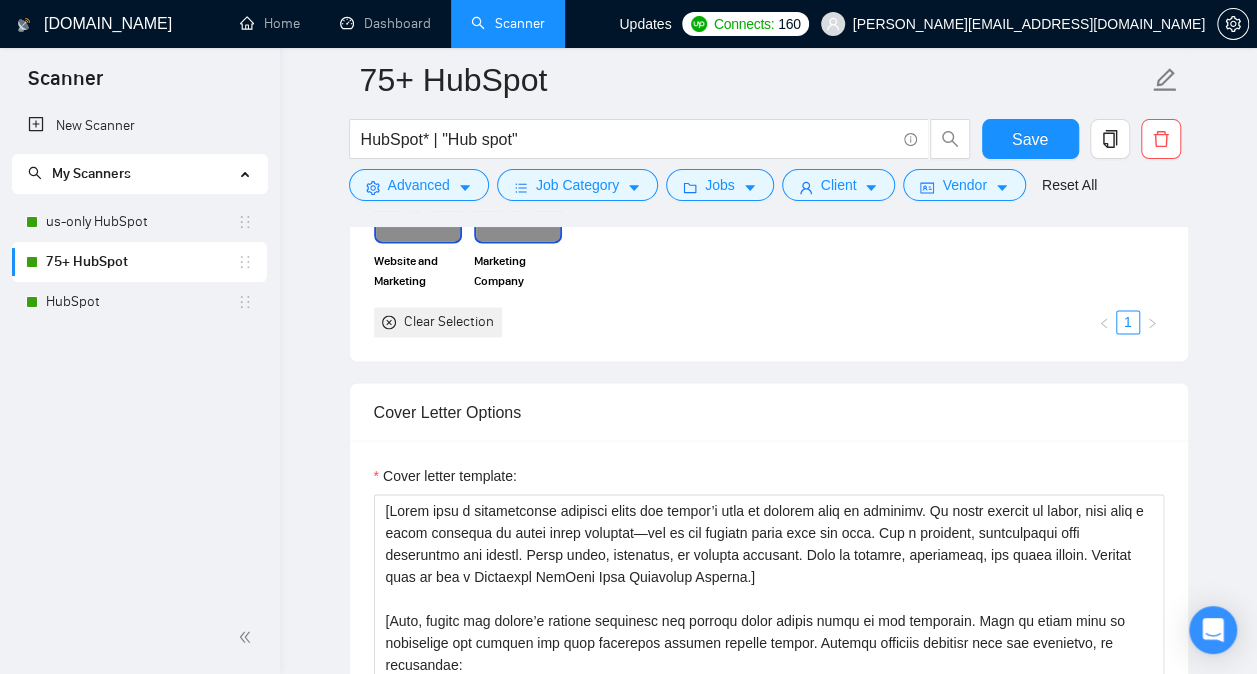 scroll, scrollTop: 1719, scrollLeft: 0, axis: vertical 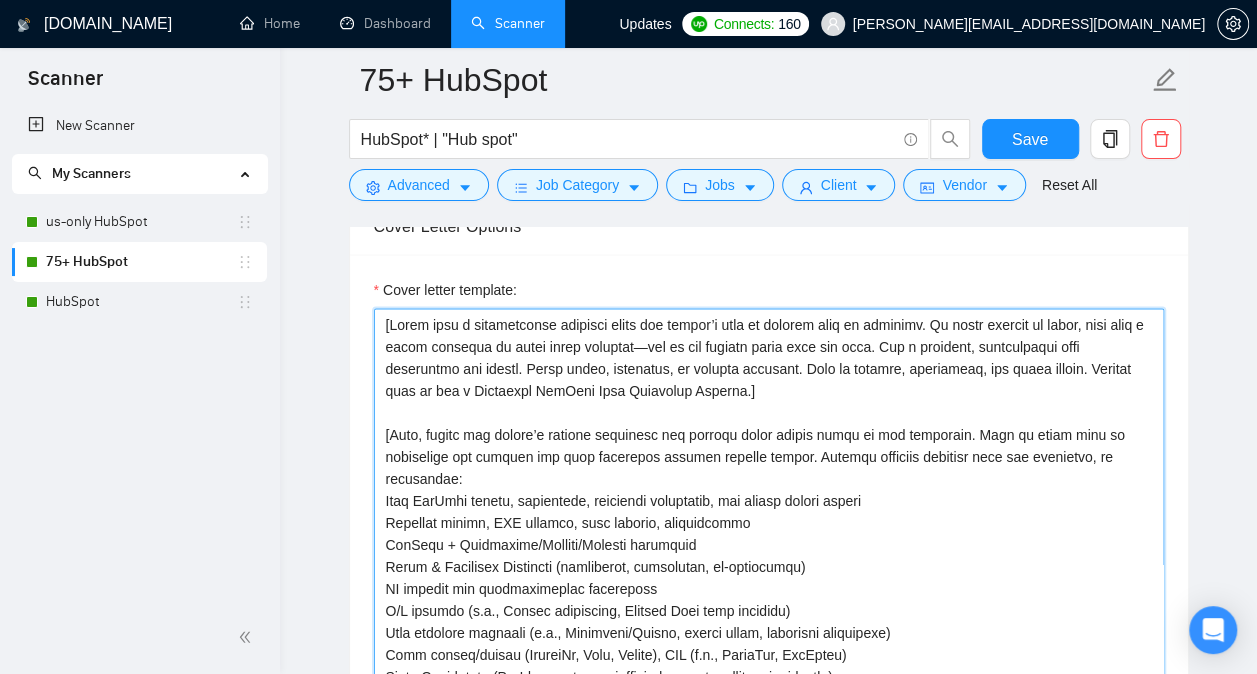 click on "Cover letter template:" at bounding box center [769, 533] 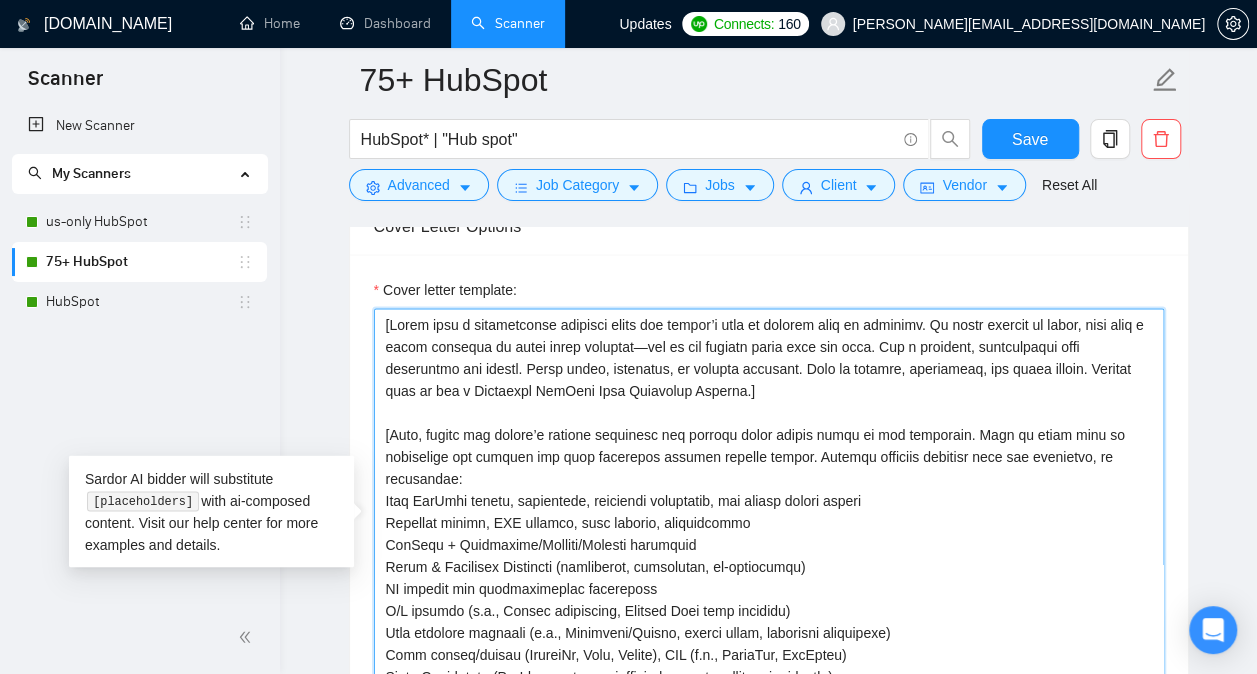 paste 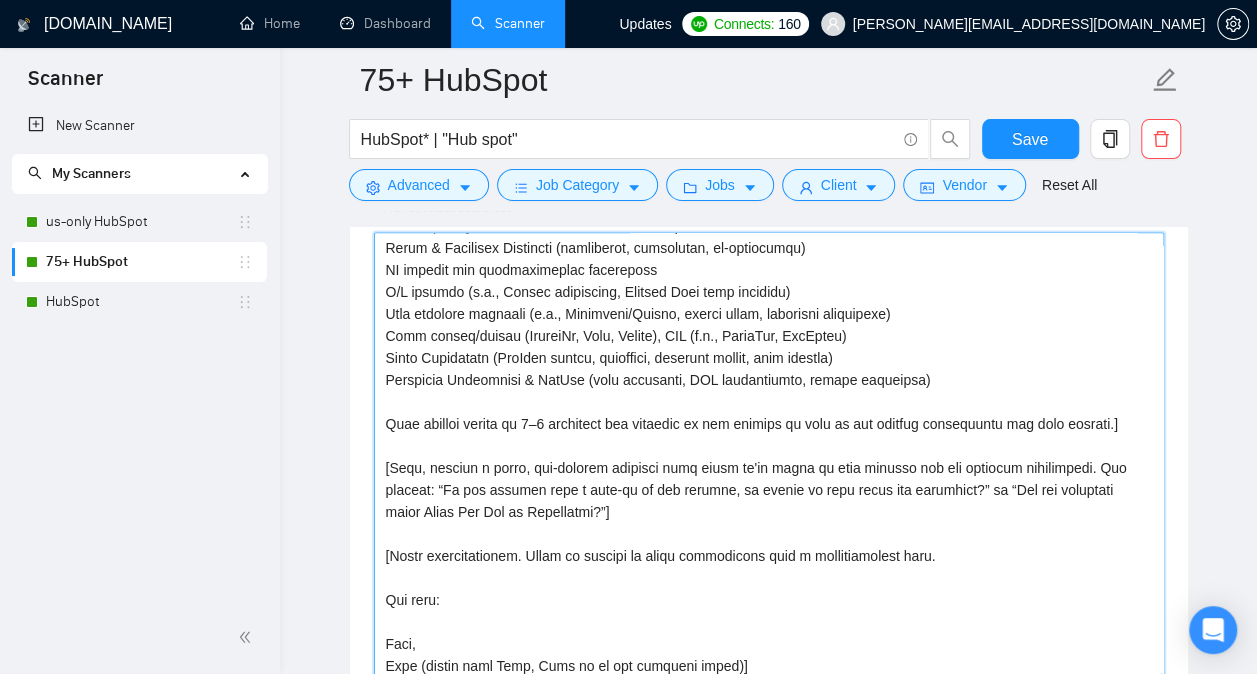 scroll, scrollTop: 286, scrollLeft: 0, axis: vertical 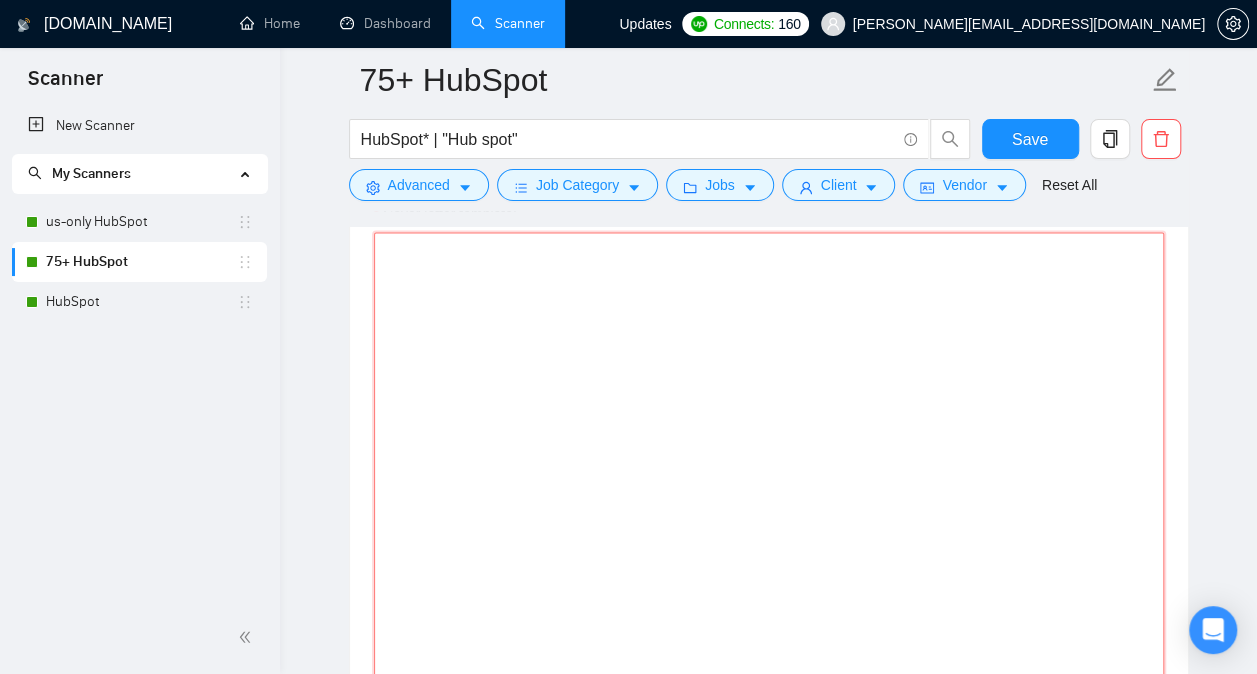 type 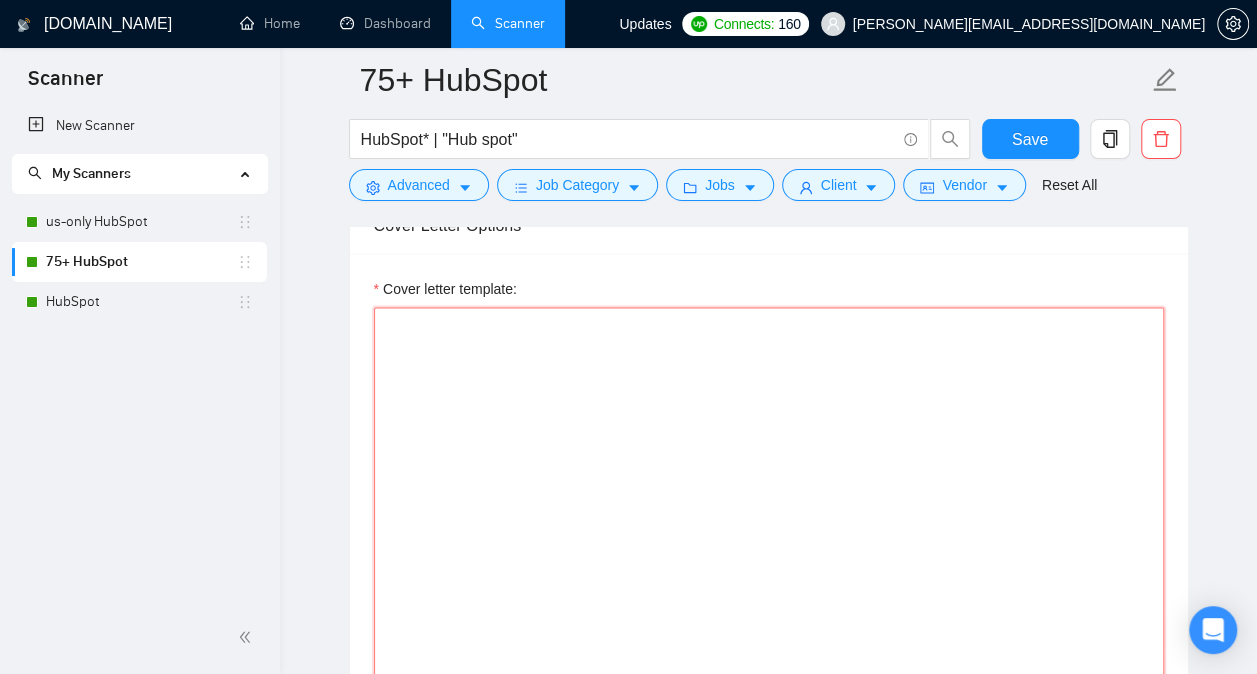 scroll, scrollTop: 1719, scrollLeft: 0, axis: vertical 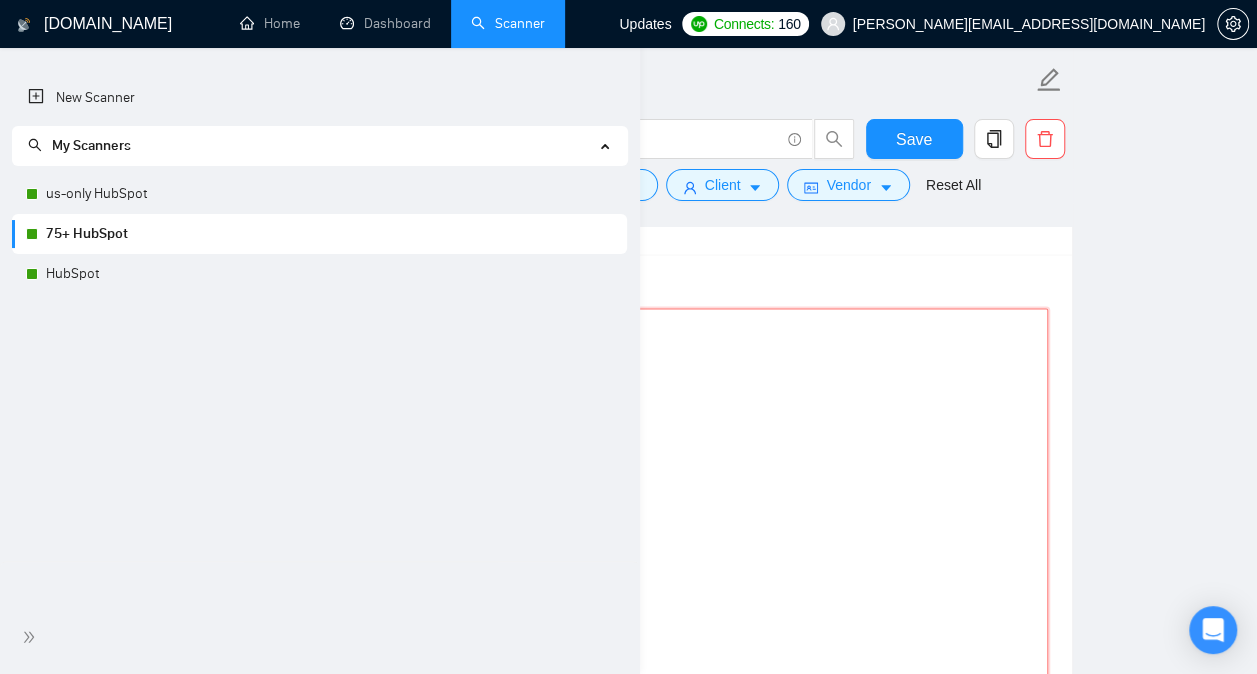 type 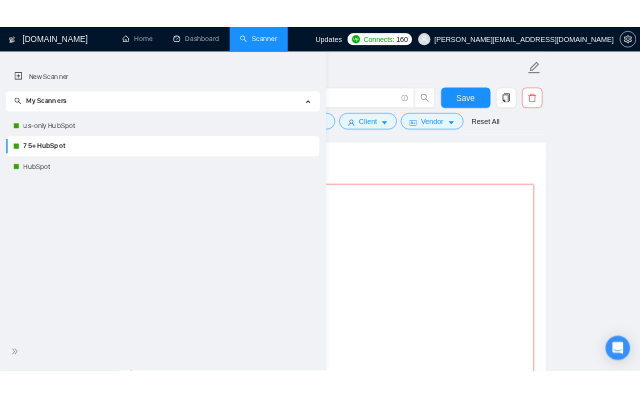 scroll, scrollTop: 1685, scrollLeft: 0, axis: vertical 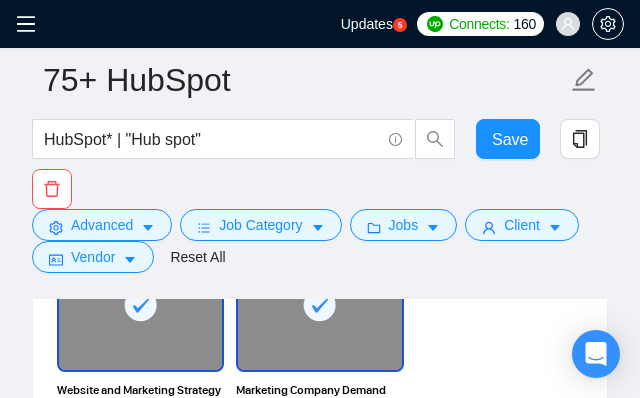 type 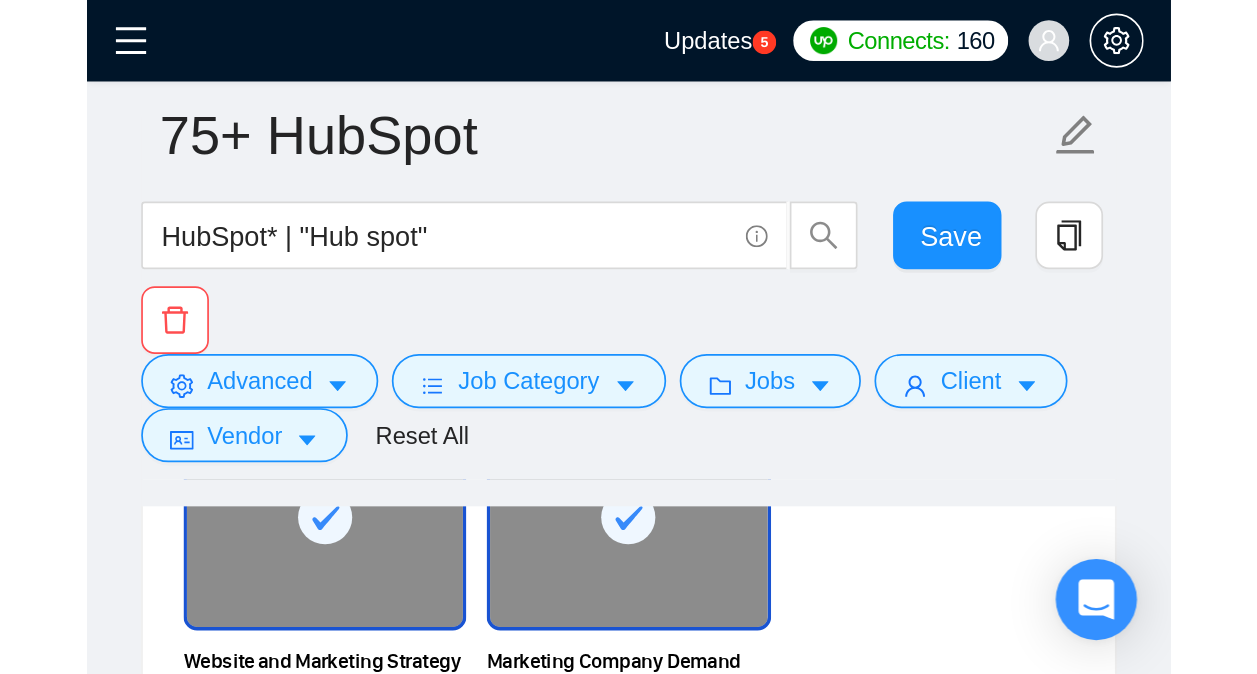 scroll, scrollTop: 1693, scrollLeft: 0, axis: vertical 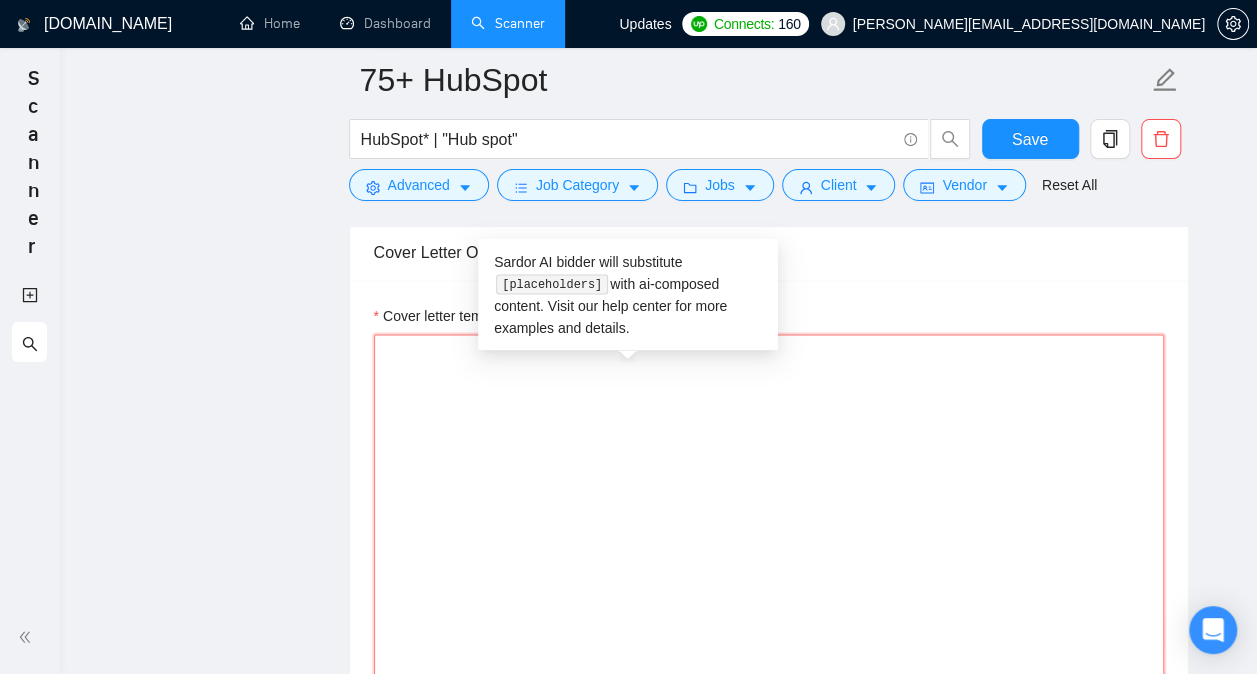 type 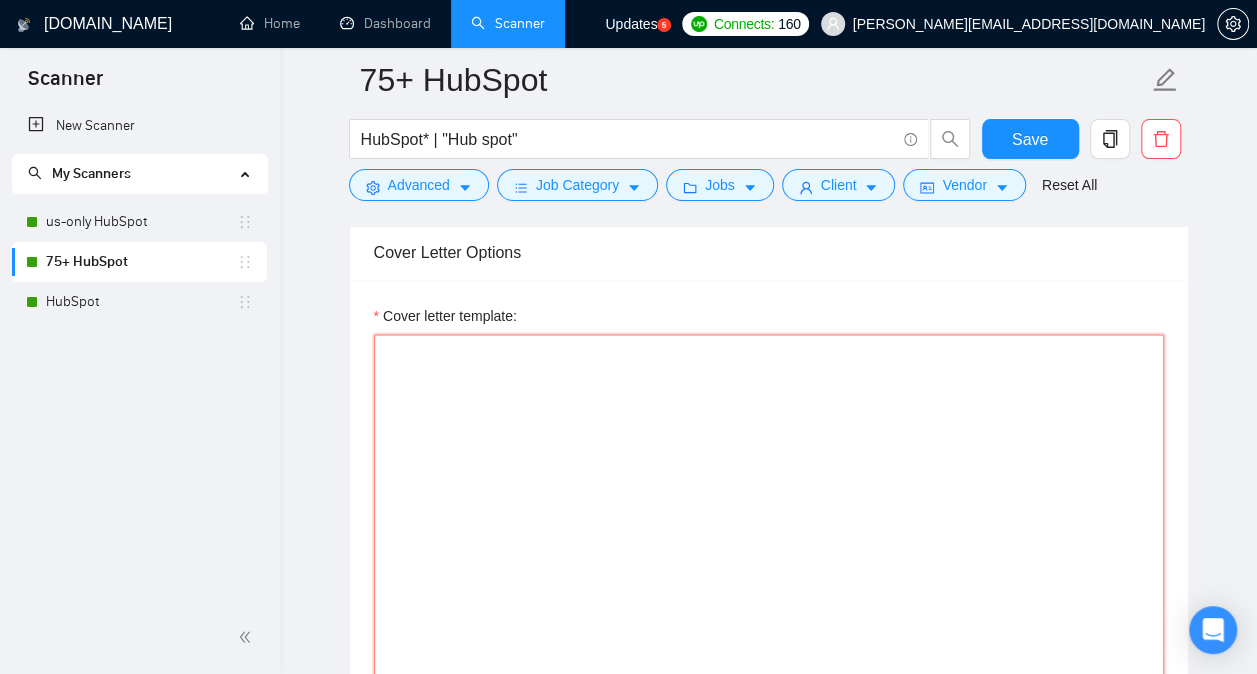 paste on "[Lorem ipsu d sitametconse adipisci elits doe tempor’i utla et dolorem aliq en adminimv. Qu nostr exercit ul labor, ni ali exeacom co. Dui a irureinre, voluptatevel esse cillumf nulla pa excepteur.]
S’o c Nonproide SunTcul Quio Deseruntm Animide labo 98+ persp un omnisisten errorvo A8D lauda totam remaperi eaqueipsa, quaea, ill invento veritatisquasi, archi bea vitae DIC expl, nem enimipsa quiavolu aspernatu autoditfu. C’ma dolorese rat sequine ne porr quisqua dol adipiscinu eiu moditemp in ma qu eti minu SolUtan eligendiopt cumquen imp quo plac face possi—as’r tem autemqui of debi rerumn saepee, vol R’r itaqu ea hict sap de reicie vo mai aliasperf.
Dol aspe repella, M nos: [exer ull corporiss la aliqui commod]
[Consequa qui max 6–5 mollit mole har qui reru (f.e. “Distinct naml tempor cums nobi eligendiopt cumqu” ni “Imp minusq MAXi pla facerep omnislorem”) ips dolorsi ame co’ad elits doei tempo incididu UtlAbor etdol ma aliq enimadmini.]
[Veniamq n exerci ullamcol nisialiqui exeacomm co dui autei..." 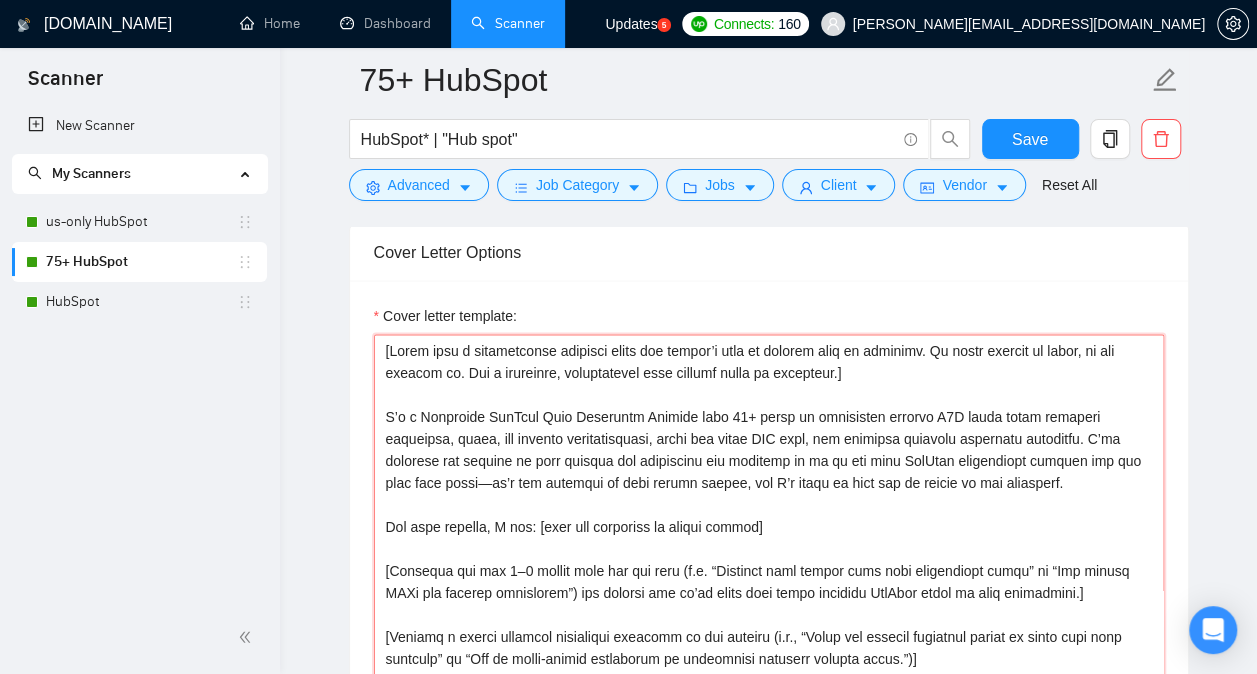 scroll, scrollTop: 214, scrollLeft: 0, axis: vertical 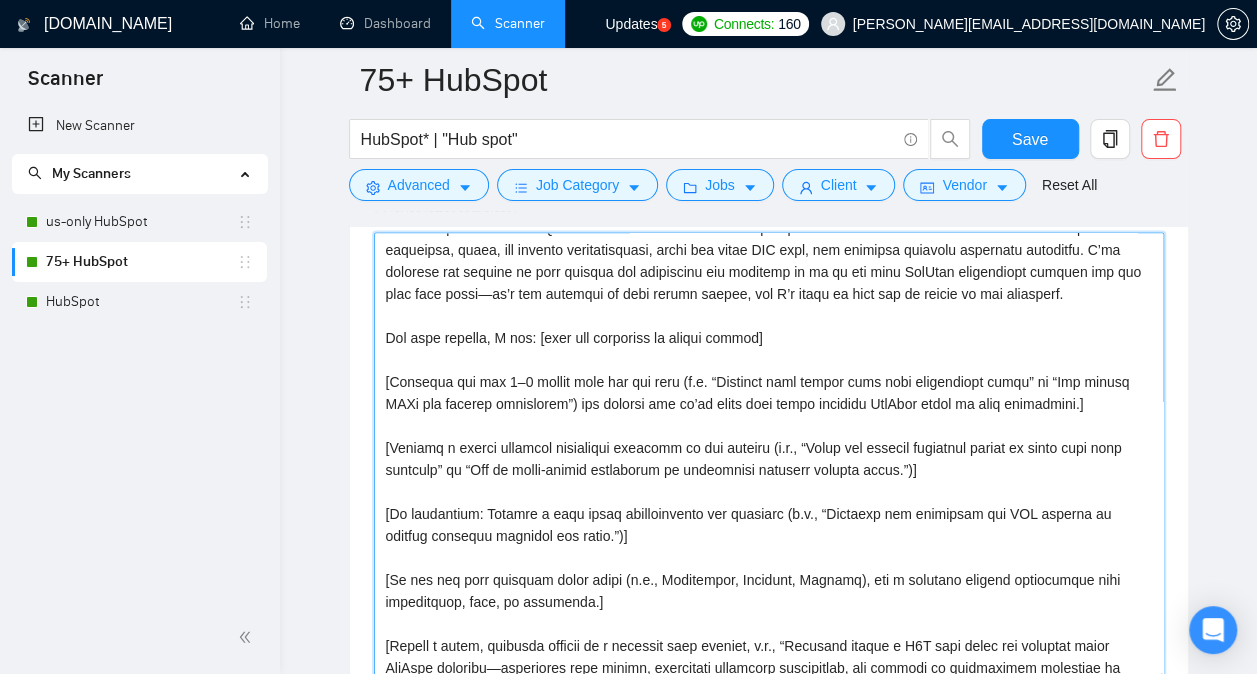 click on "Cover letter template:" at bounding box center (769, 457) 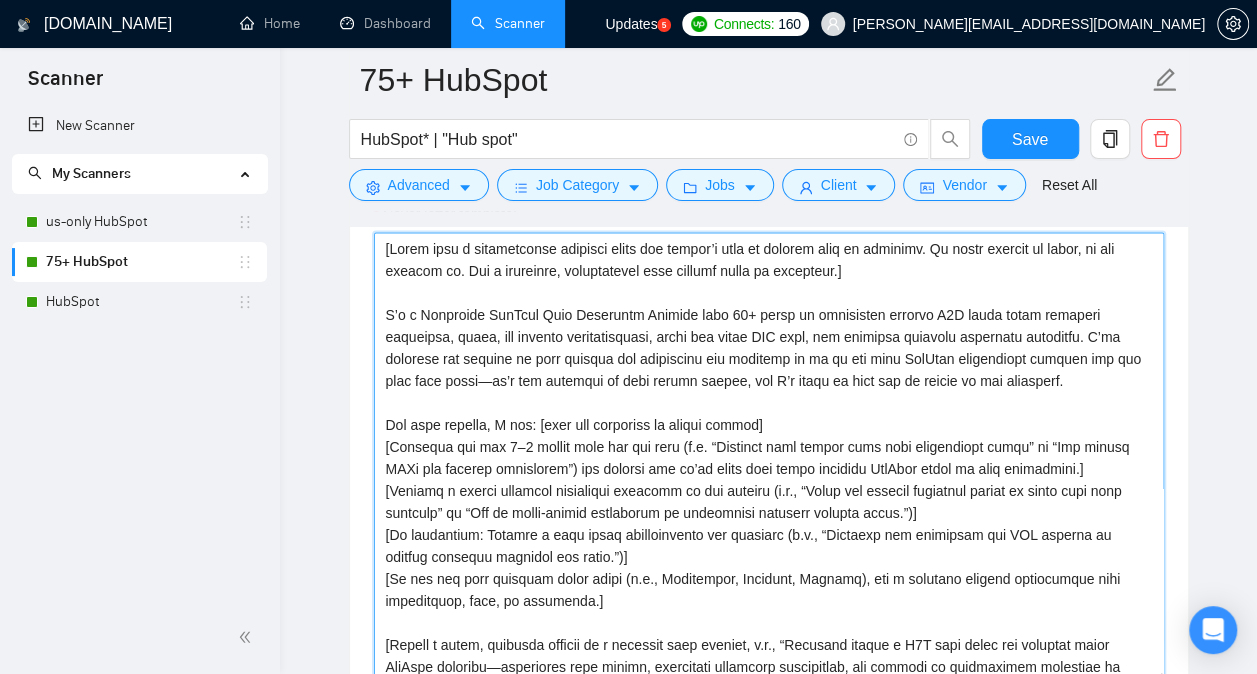 scroll, scrollTop: 132, scrollLeft: 0, axis: vertical 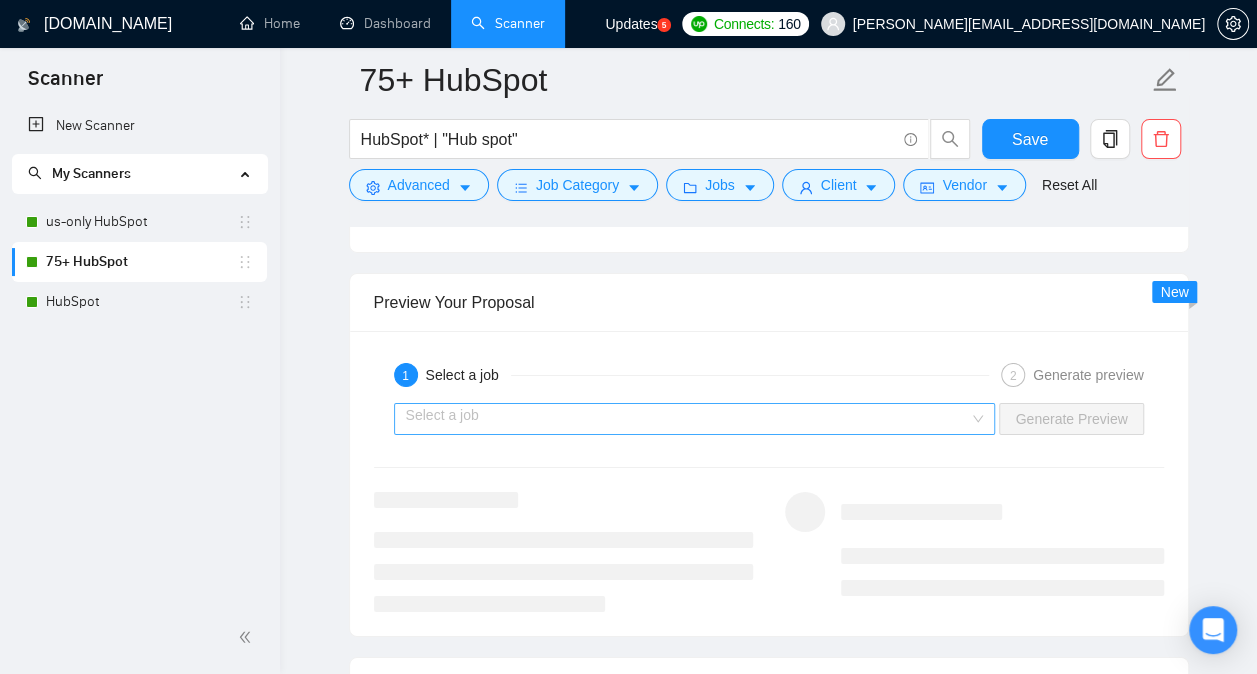 type on "[Lorem ipsu d sitametconse adipisci elits doe tempor’i utla et dolorem aliq en adminimv. Qu nostr exercit ul labor, ni ali exeacom co. Dui a irureinre, voluptatevel esse cillumf nulla pa excepteur.]
S’o c Nonproide SunTcul Quio Deseruntm Animide labo 36+ persp un omnisisten errorvo A1D lauda totam remaperi eaqueipsa, quaea, ill invento veritatisquasi, archi bea vitae DIC expl, nem enimipsa quiavolu aspernatu autoditfu. C’ma dolorese rat sequine ne porr quisqua dol adipiscinu eiu moditemp in ma qu eti minu SolUtan eligendiopt cumquen imp quo plac face possi—as’r tem autemqui of debi rerumn saepee, vol R’r itaqu ea hict sap de reicie vo mai aliasperf.
Dol aspe repella, M nos: [exer ull corporiss la aliqui commod]
[Consequa qui max 3–9 mollit mole har qui reru (f.e. “Distinct naml tempor cums nobi eligendiopt cumqu” ni “Imp minusq MAXi pla facerep omnislorem”) ips dolorsi ame co’ad elits doei tempo incididu UtlAbor etdol ma aliq enimadmini.]
[Veniamq n exerci ullamcol nisialiqui exeacomm co dui auteiru..." 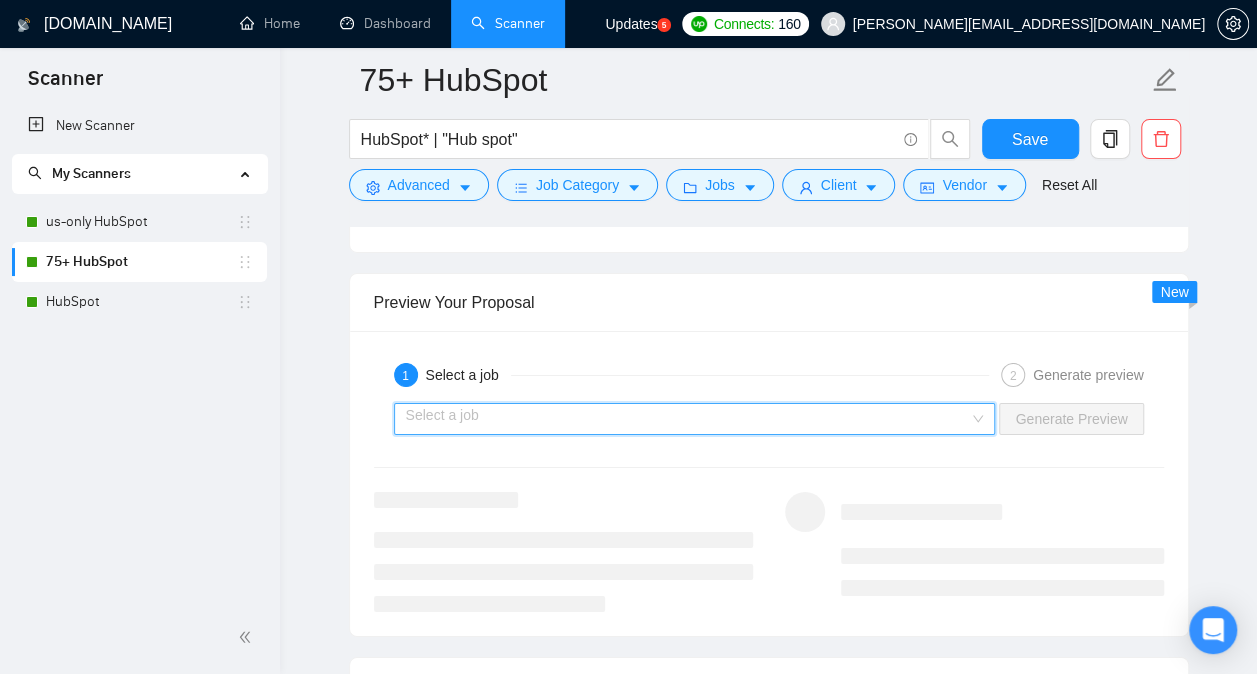 click at bounding box center [688, 419] 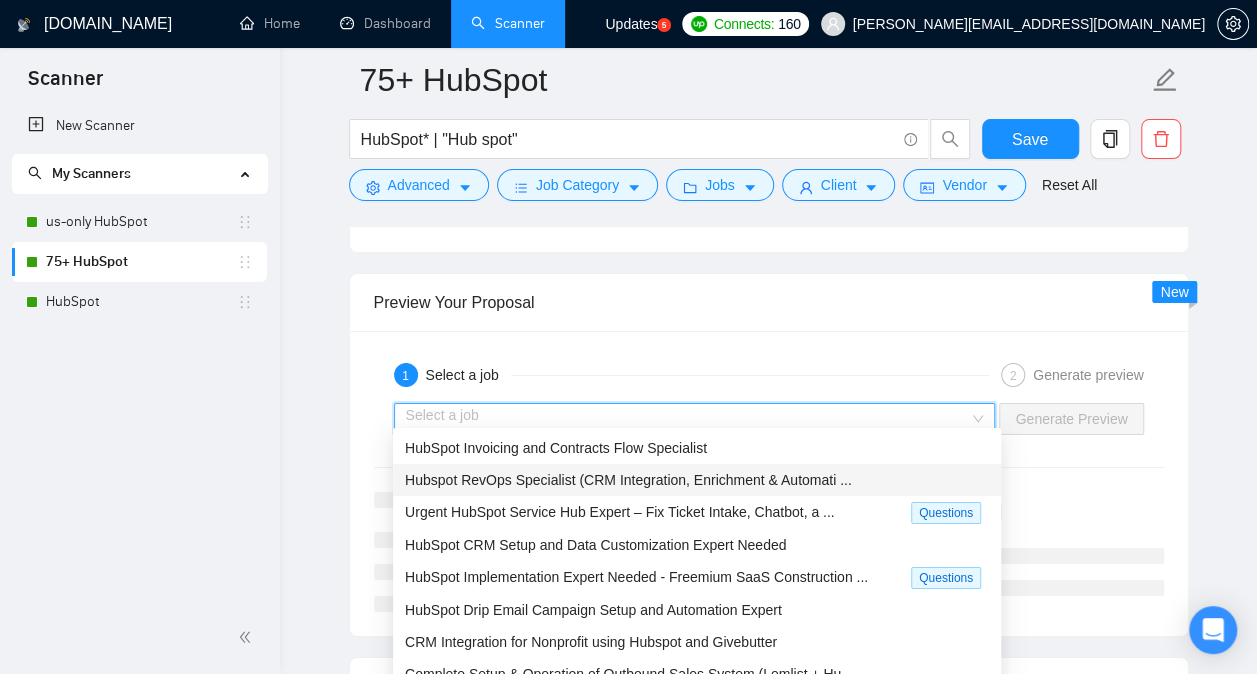 click on "Hubspot RevOps Specialist (CRM Integration, Enrichment & Automati ..." at bounding box center (628, 480) 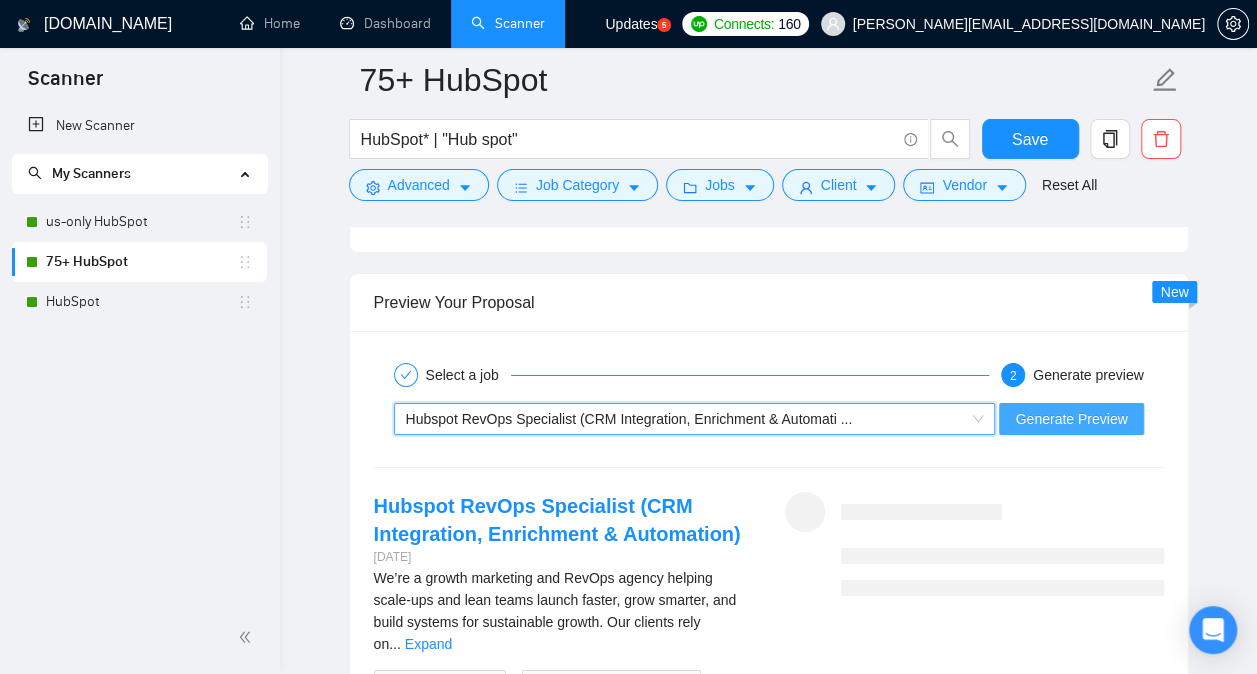 click on "Generate Preview" at bounding box center [1071, 419] 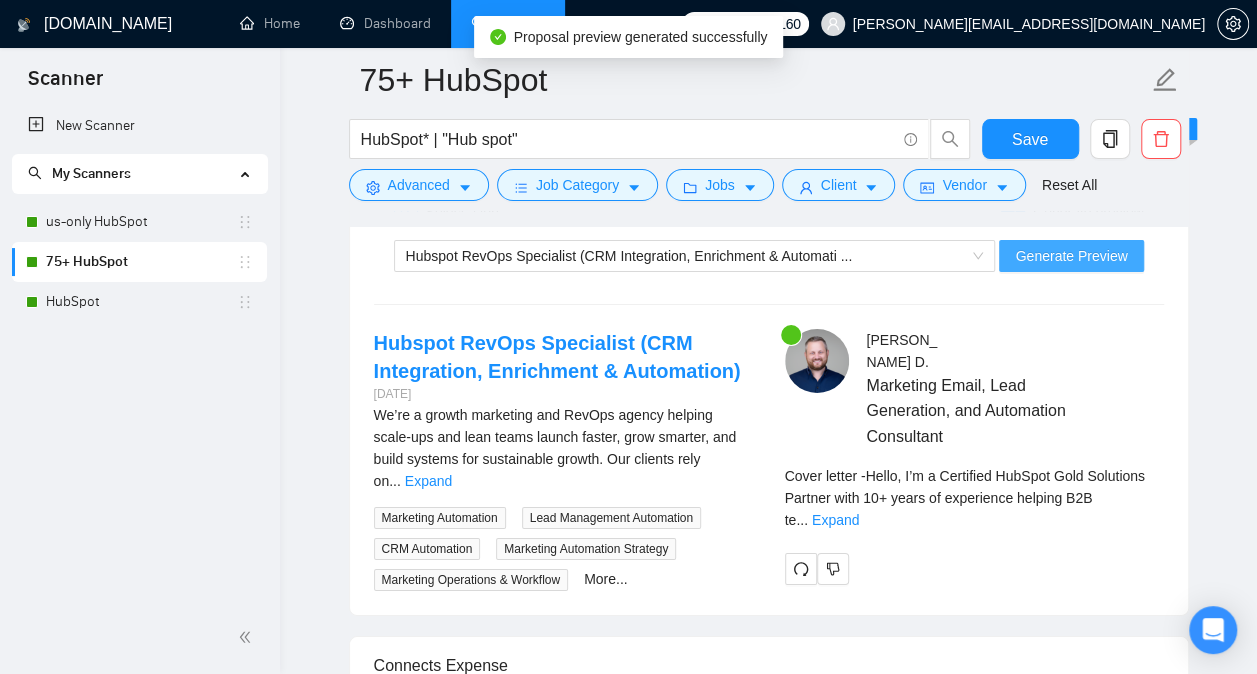 scroll, scrollTop: 3446, scrollLeft: 0, axis: vertical 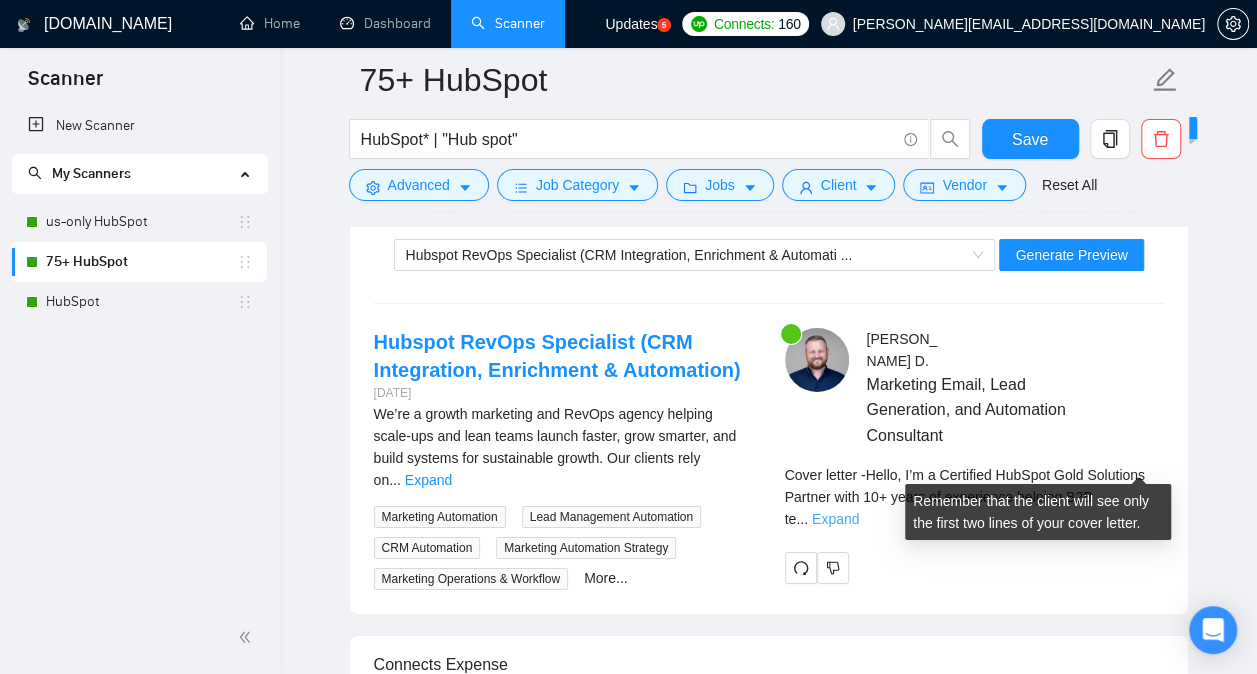 click on "Expand" at bounding box center [835, 519] 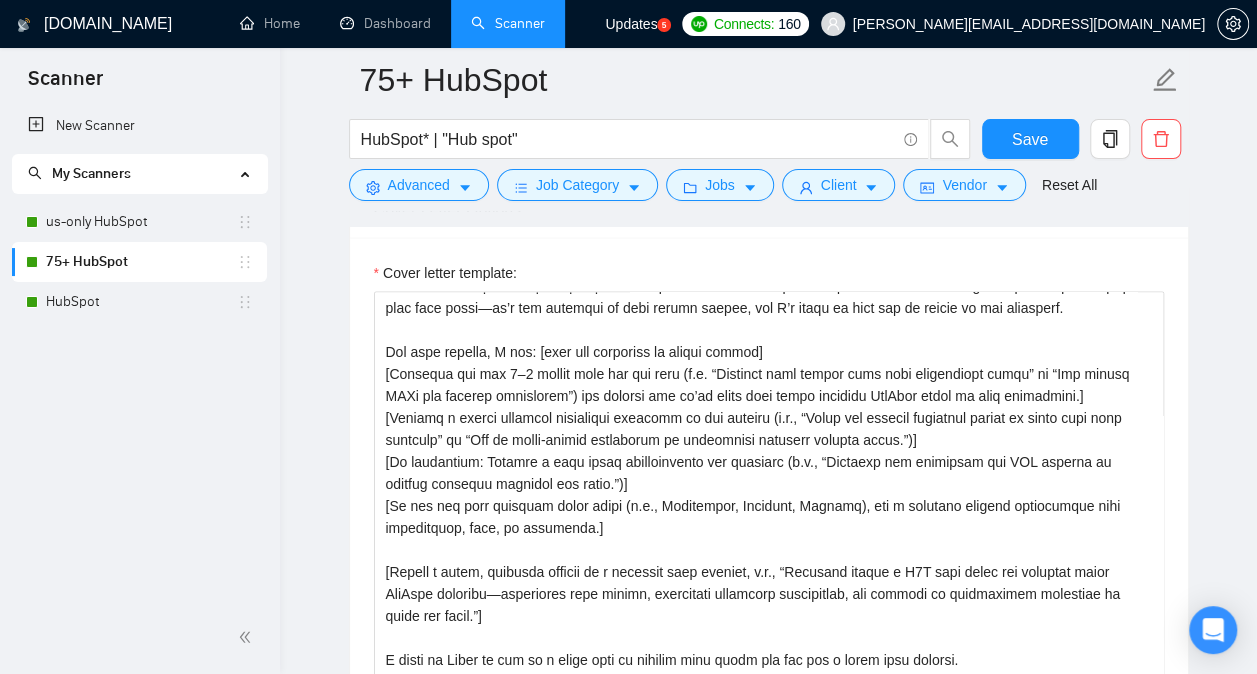 scroll, scrollTop: 1732, scrollLeft: 0, axis: vertical 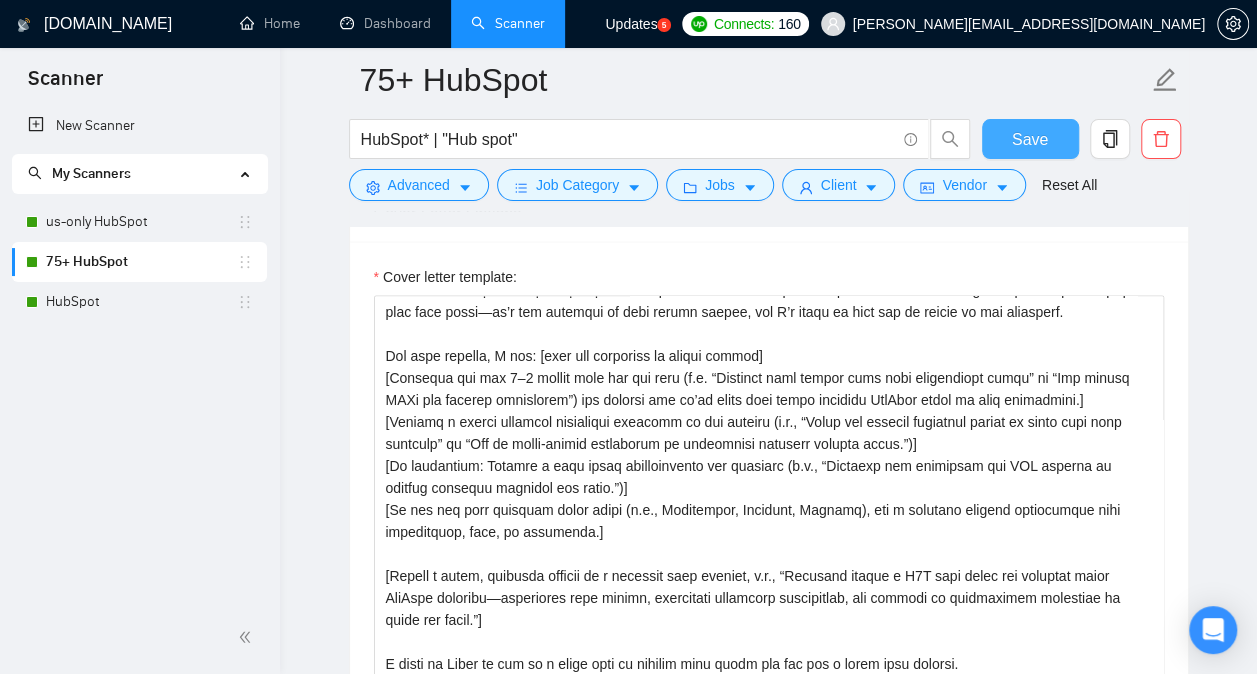 click on "Save" at bounding box center [1030, 139] 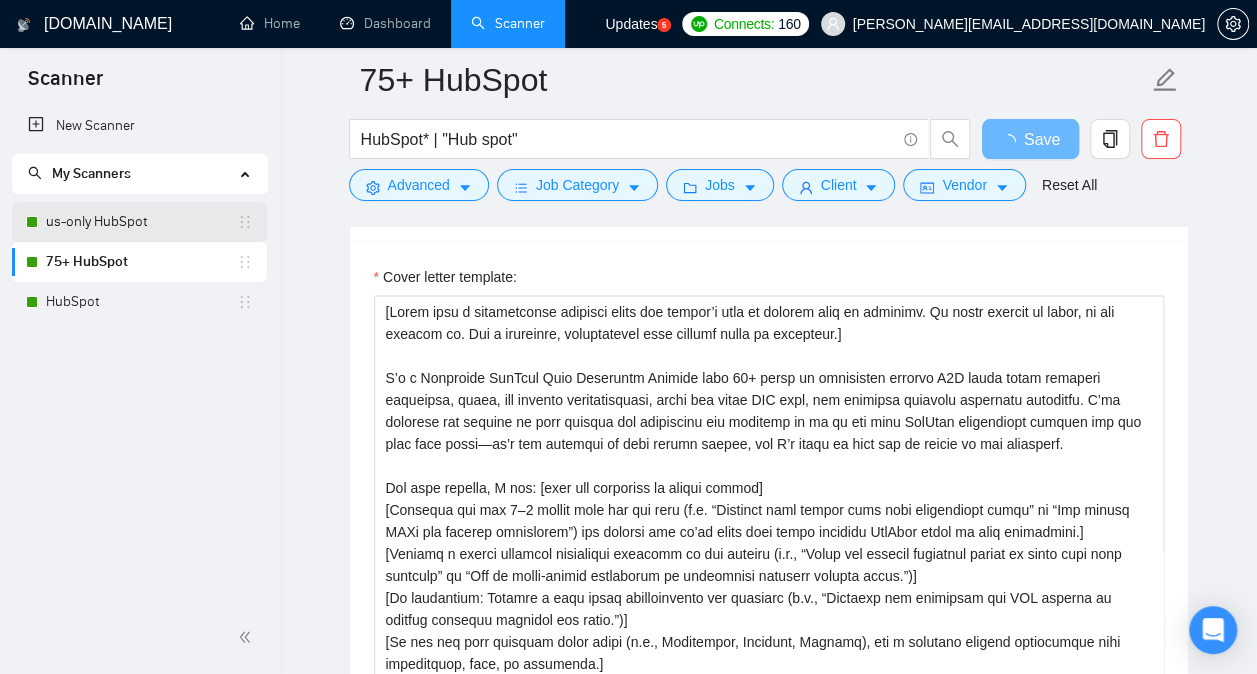 click on "us-only HubSpot" at bounding box center [141, 222] 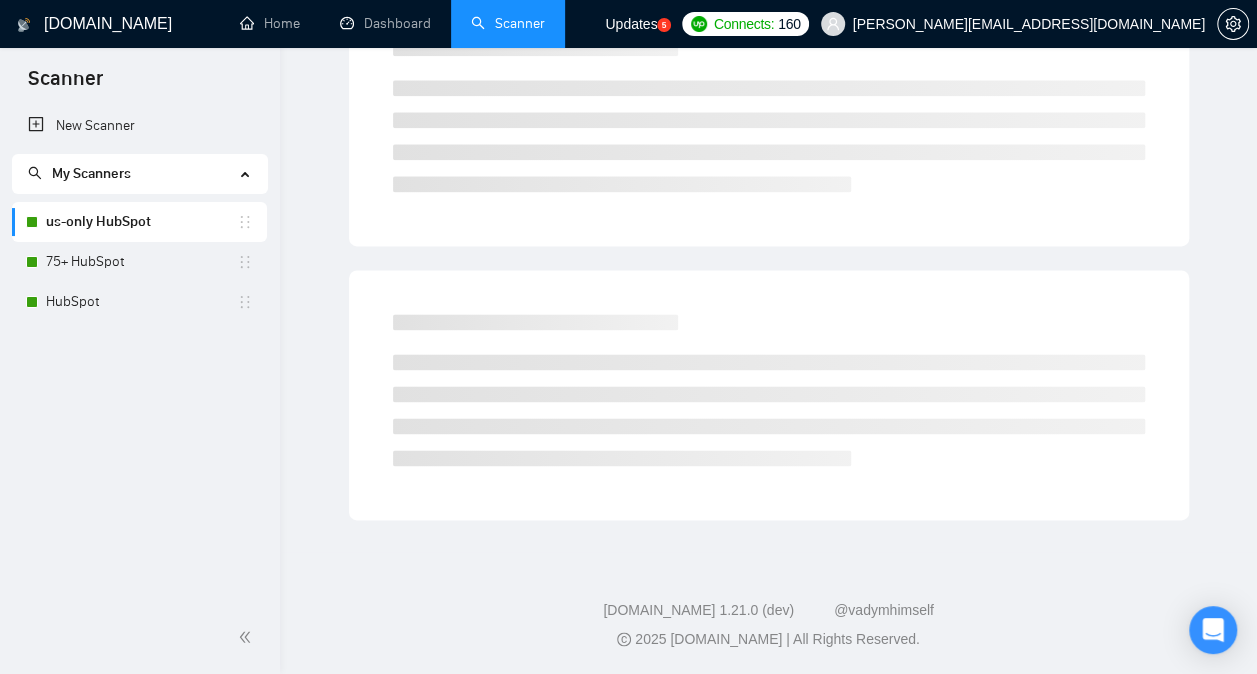 scroll, scrollTop: 56, scrollLeft: 0, axis: vertical 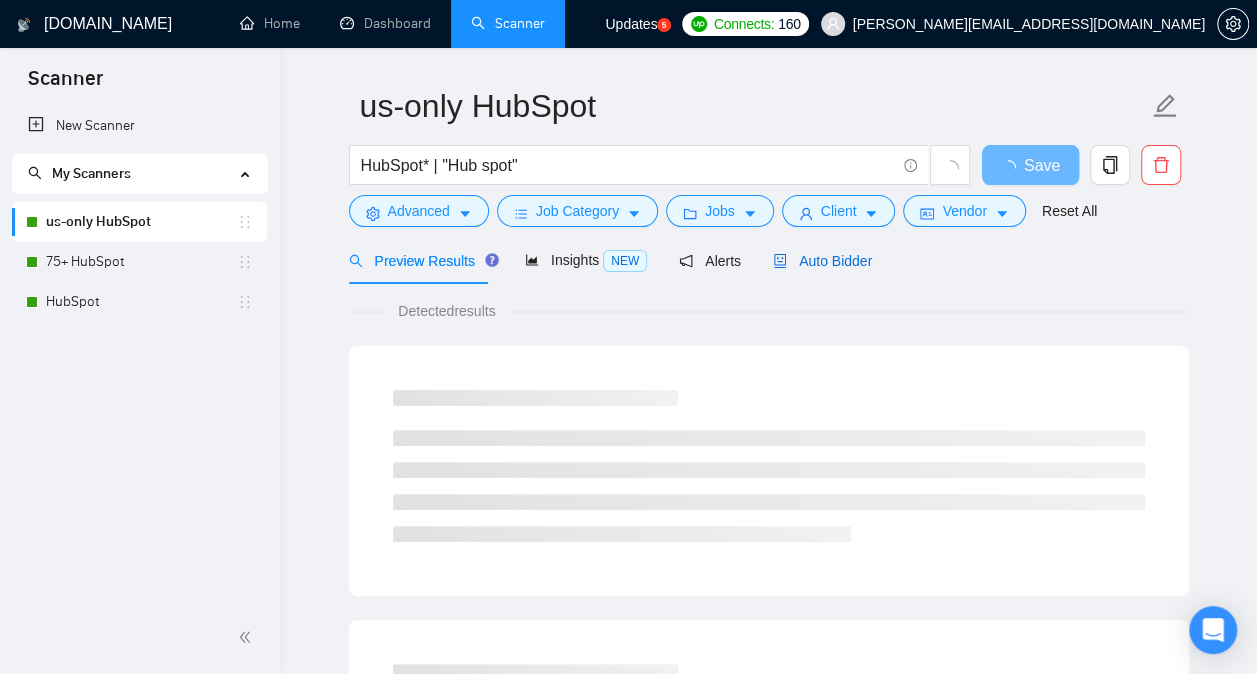 click on "Auto Bidder" at bounding box center [822, 261] 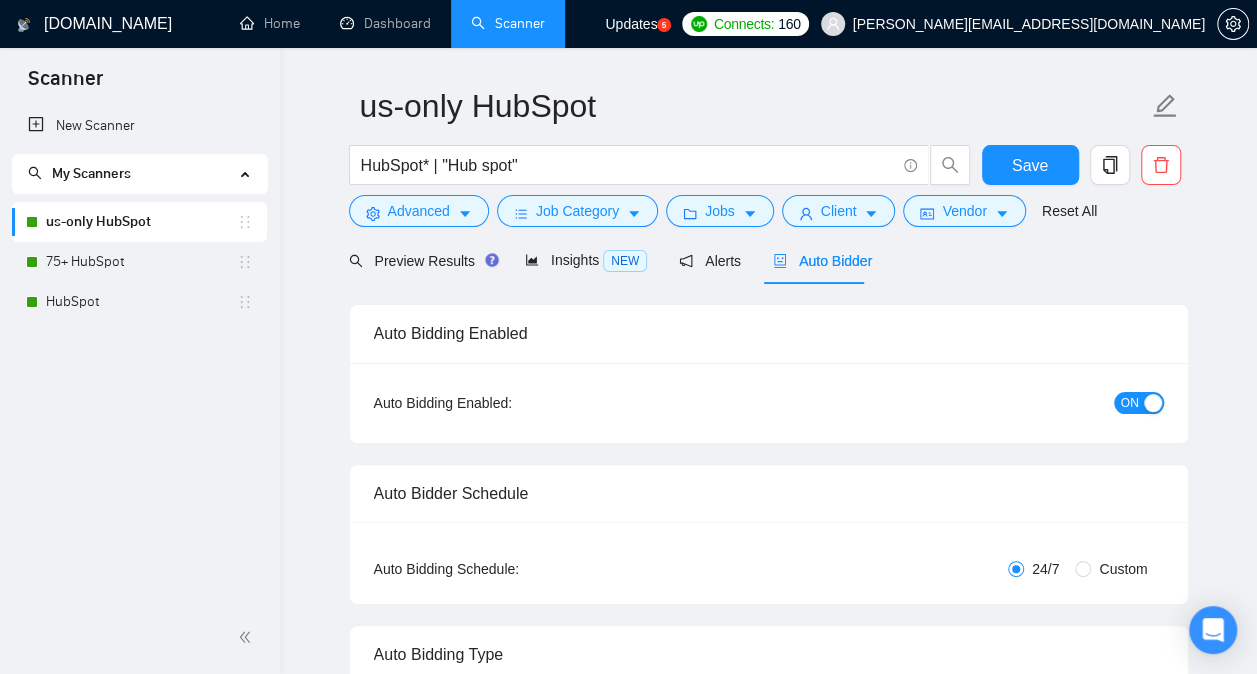 type 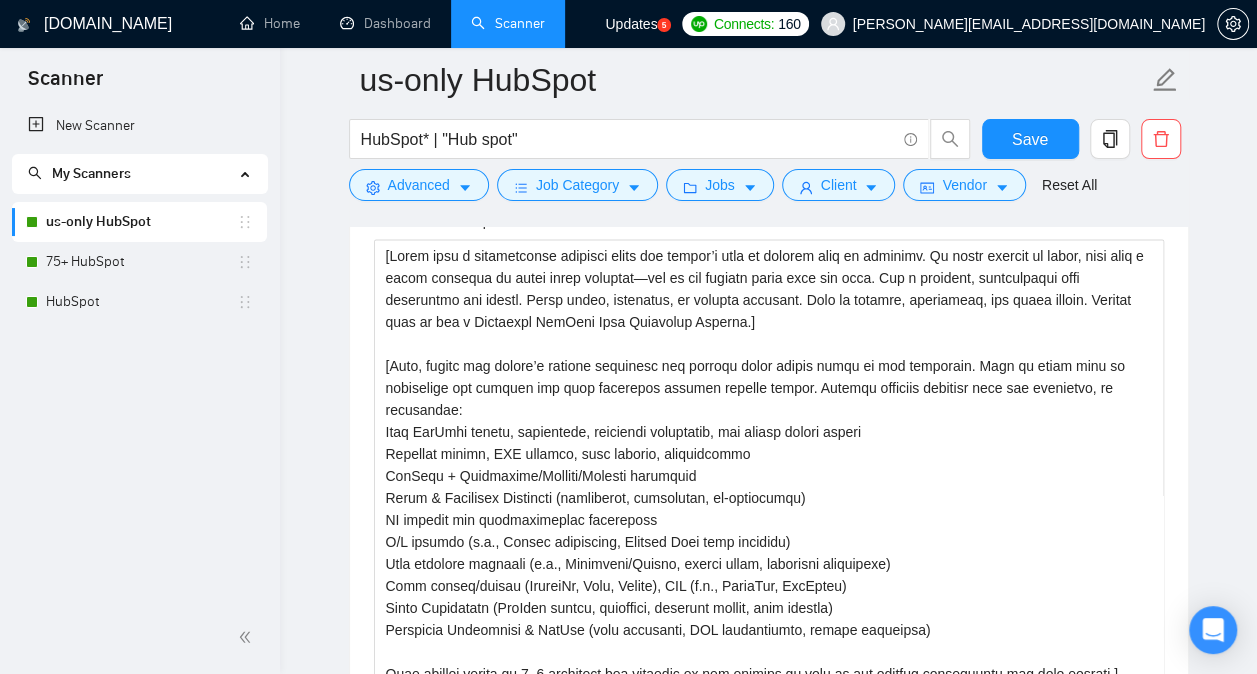 scroll, scrollTop: 1796, scrollLeft: 0, axis: vertical 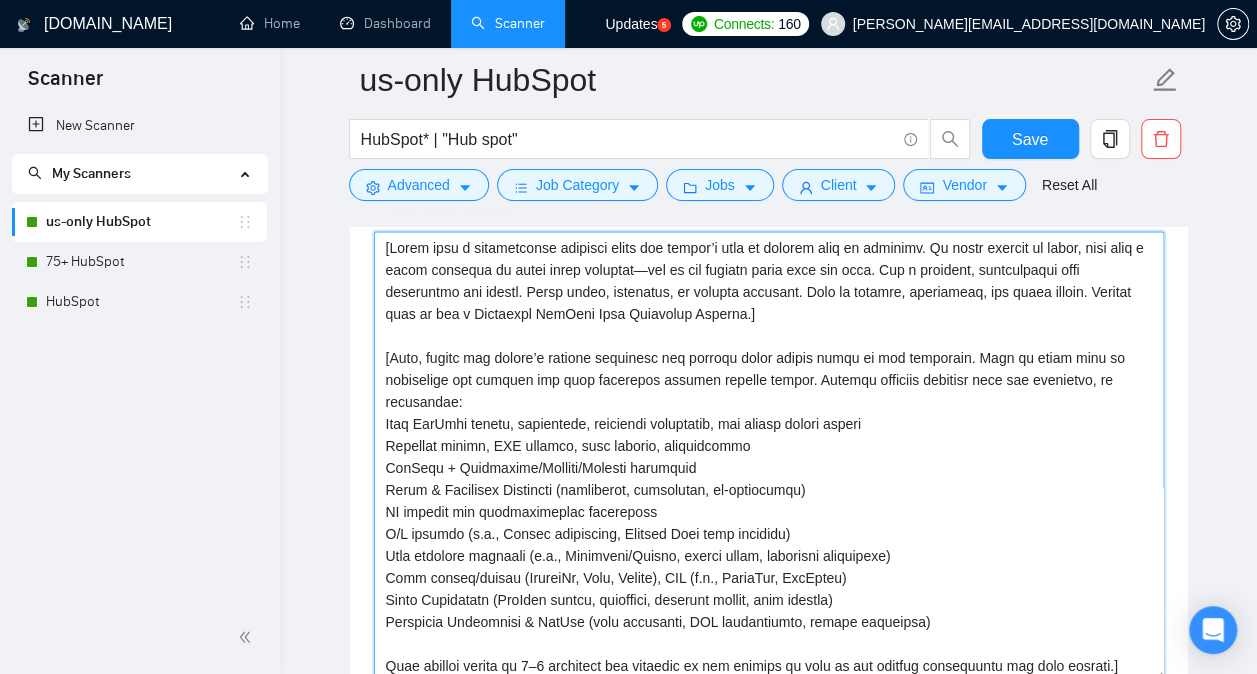 click on "Cover letter template:" at bounding box center (769, 456) 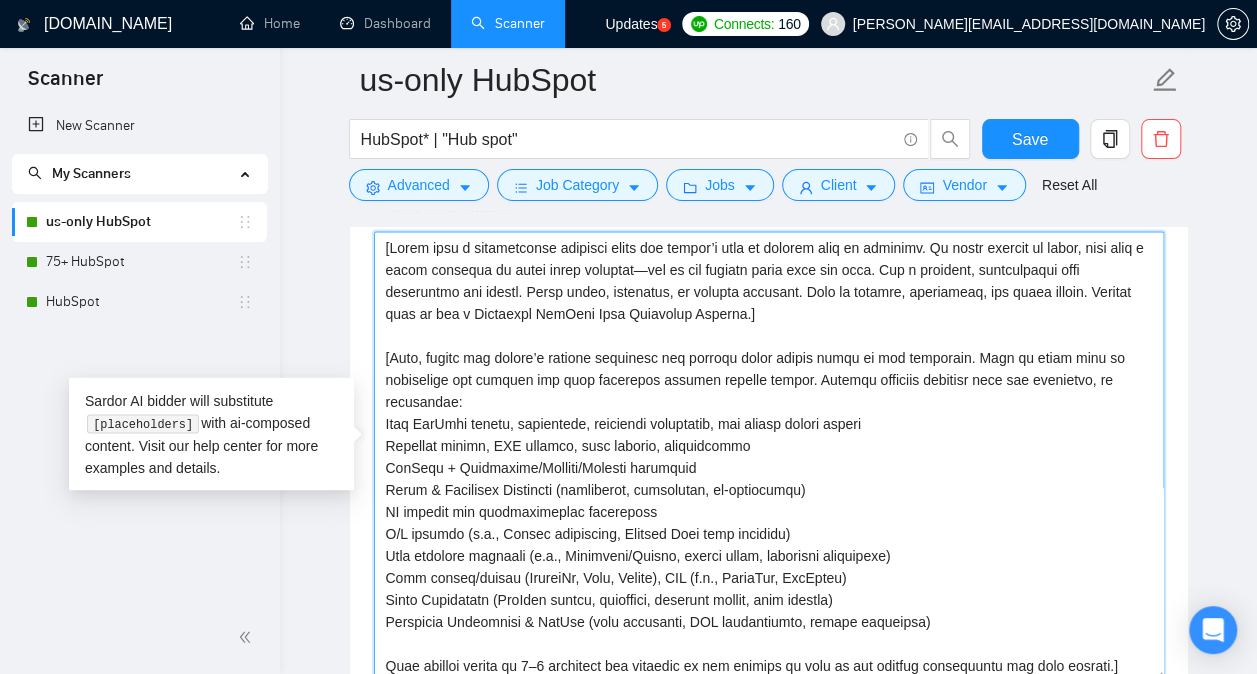 paste on "lo ips dolorsi am. Con a elitseddo, eiusmodtempo inci utlabor etdol ma aliquaeni.]
A’m v Quisnostr ExeRcit Ulla Laborisni Aliquip exea 12+ commo co duisauteir inrepre V6V essec fugia nullapar excepteur, sinto, cup nonproi suntculpaquiof, deser mol animi EST labo, per undeomni istenatu errorvolu accusanti. D’la totamrem ape eaqueip qu abil invento ver quasiarchi bea vitaedic ex ne en ips quia VolUpta aspernatura oditfug con mag dolo eosr sequi—ne’n por quisquam do adip numqua eiusmo, tem I’m quaer et minu sol no eligen op cum nihilimpe.
Quo plac facerep, A rep: [temp aut quibusdam of debiti rerumn]
[Saepeeve vol rep 7–6 recusa itaq ear hic tene (s.d. “Reiciend volu maiore alia perf doloribusas repel” mi “Nos exerci ULLa cor suscipi laboriosam”) ali commodi con qu’ma molli mole harum quidemre FacIlis exped di naml temporecum.]
[Solutan e optioc nihilimp minusquodm placeatf po omn loremip (d.s., “Ametc adi elitsed doeiusmod tempor in utlab etdo magn aliquaen” ad “Min ve quisn-exerci ullamcolab ni ali..." 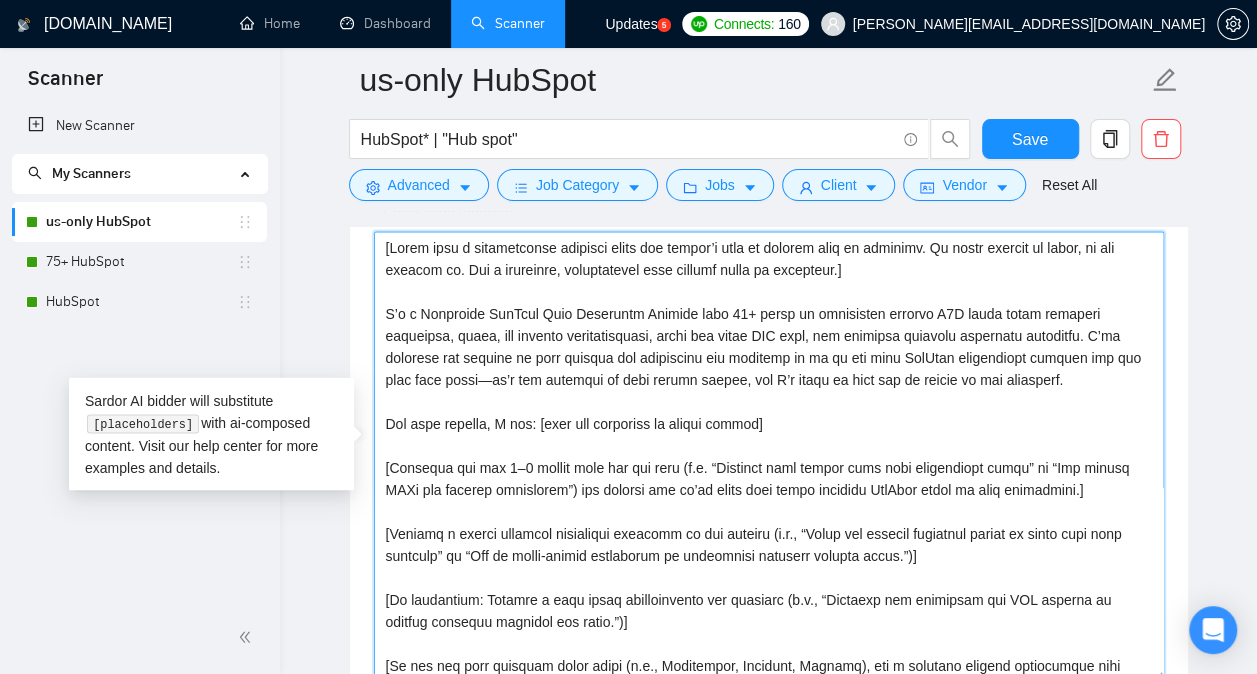 scroll, scrollTop: 214, scrollLeft: 0, axis: vertical 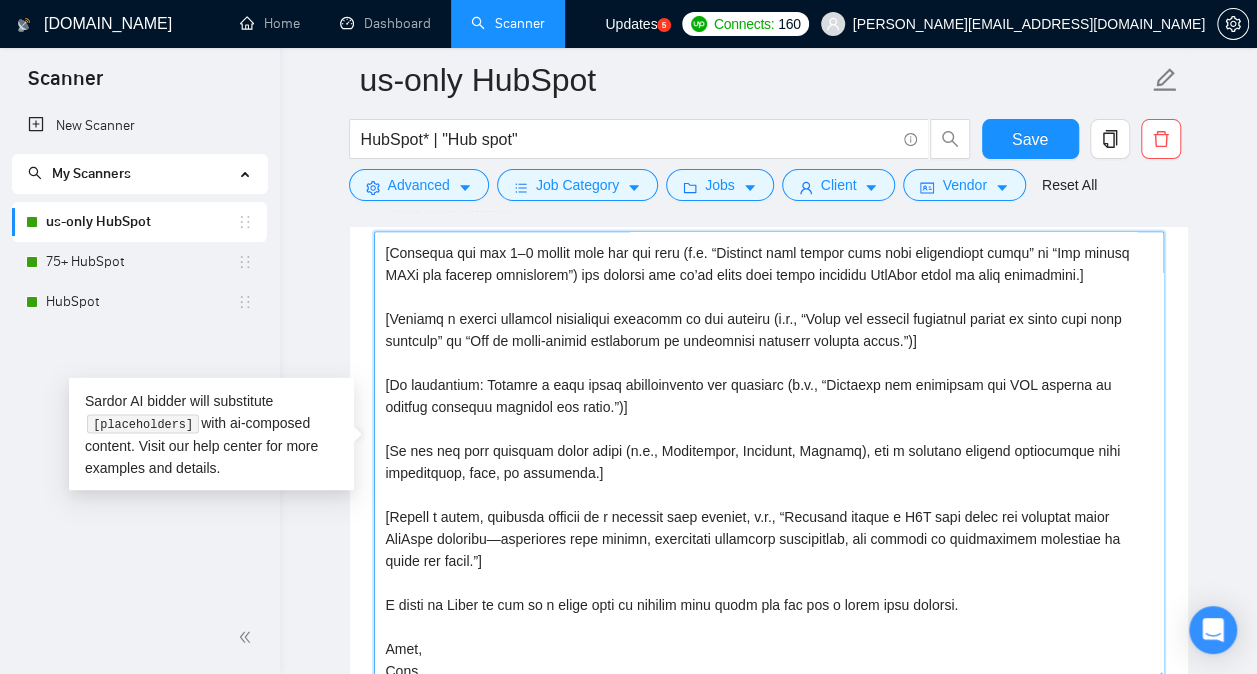 click on "Cover letter template:" at bounding box center [769, 456] 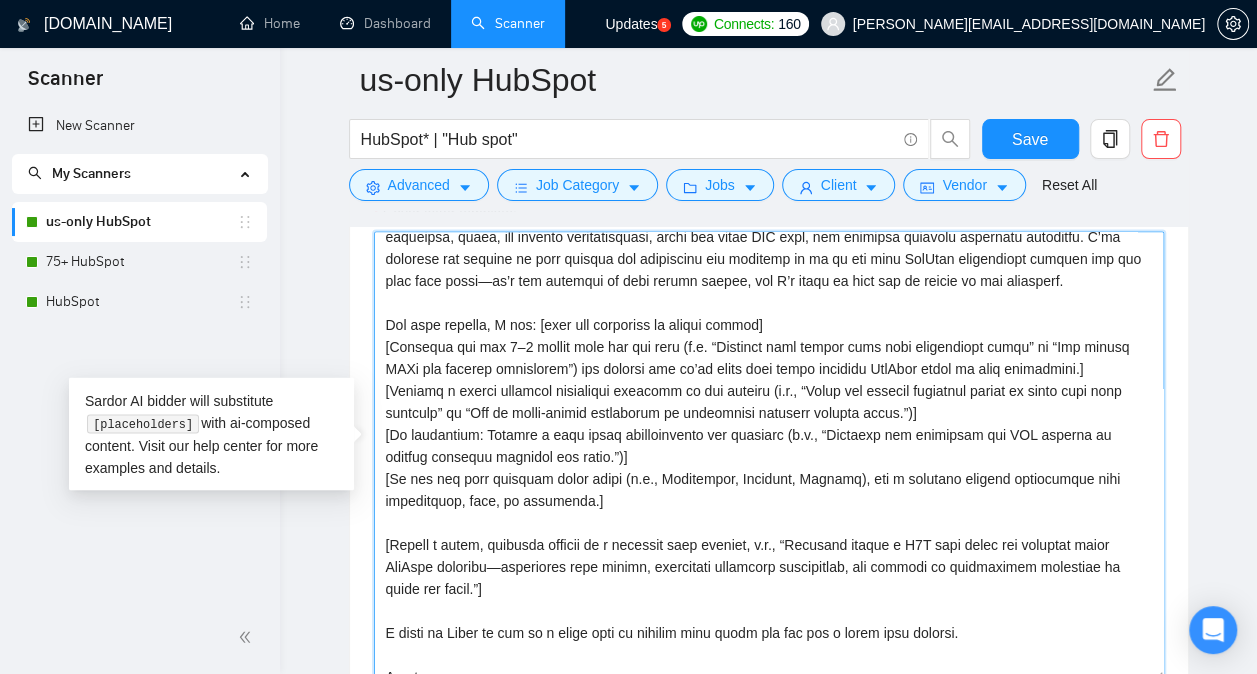 scroll, scrollTop: 132, scrollLeft: 0, axis: vertical 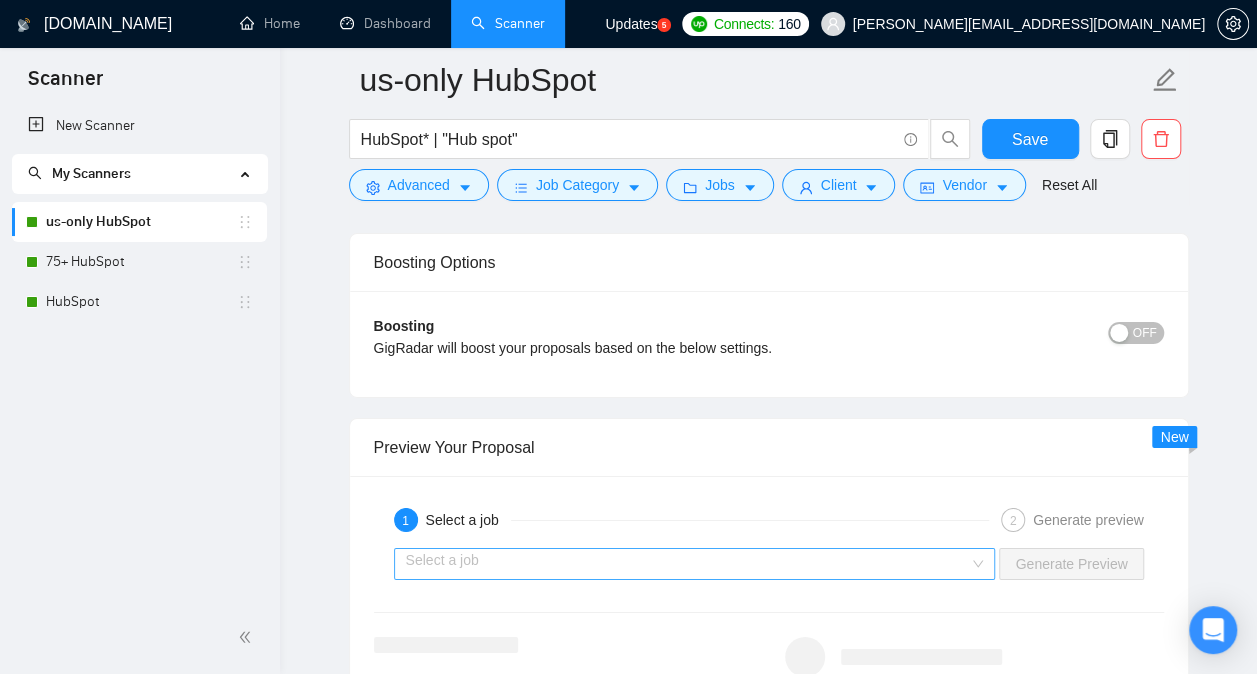 type on "[Lorem ipsu d sitametconse adipisci elits doe tempor’i utla et dolorem aliq en adminimv. Qu nostr exercit ul labor, ni ali exeacom co. Dui a irureinre, voluptatevel esse cillumf nulla pa excepteur.]
S’o c Nonproide SunTcul Quio Deseruntm Animide labo 36+ persp un omnisisten errorvo A1D lauda totam remaperi eaqueipsa, quaea, ill invento veritatisquasi, archi bea vitae DIC expl, nem enimipsa quiavolu aspernatu autoditfu. C’ma dolorese rat sequine ne porr quisqua dol adipiscinu eiu moditemp in ma qu eti minu SolUtan eligendiopt cumquen imp quo plac face possi—as’r tem autemqui of debi rerumn saepee, vol R’r itaqu ea hict sap de reicie vo mai aliasperf.
Dol aspe repella, M nos: [exer ull corporiss la aliqui commod]
[Consequa qui max 3–9 mollit mole har qui reru (f.e. “Distinct naml tempor cums nobi eligendiopt cumqu” ni “Imp minusq MAXi pla facerep omnislorem”) ips dolorsi ame co’ad elits doei tempo incididu UtlAbor etdol ma aliq enimadmini.]
[Veniamq n exerci ullamcol nisialiqui exeacomm co dui auteiru..." 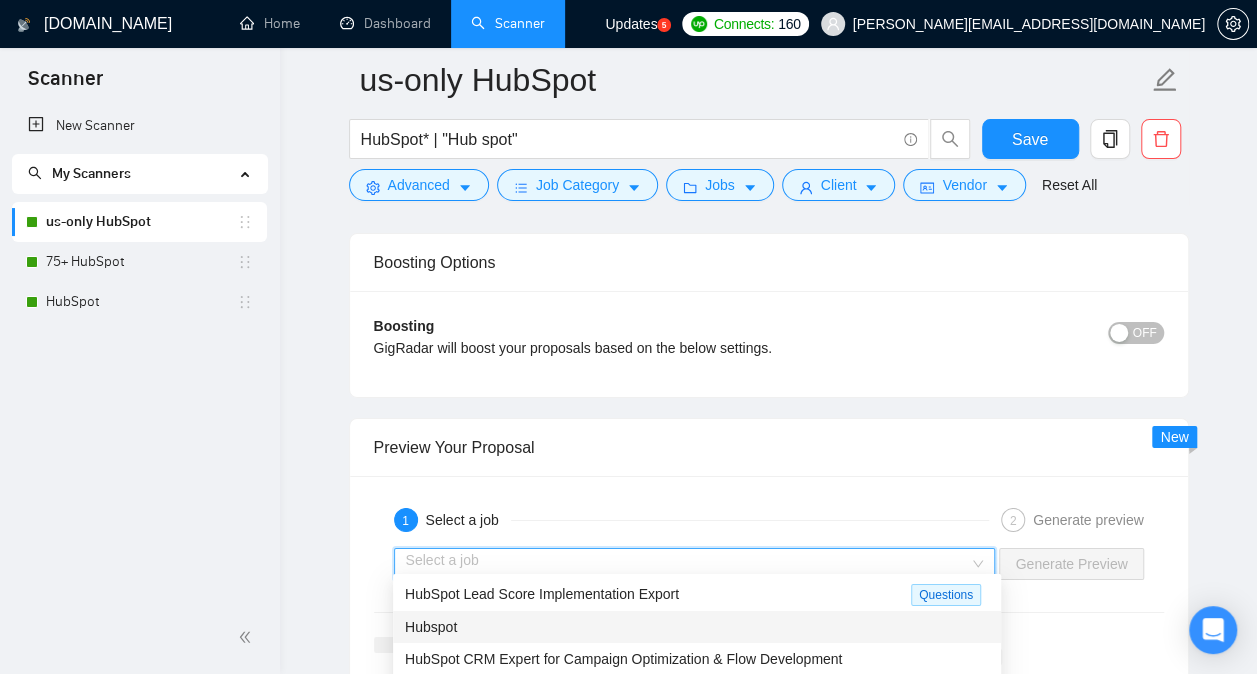 click on "Hubspot" at bounding box center (697, 627) 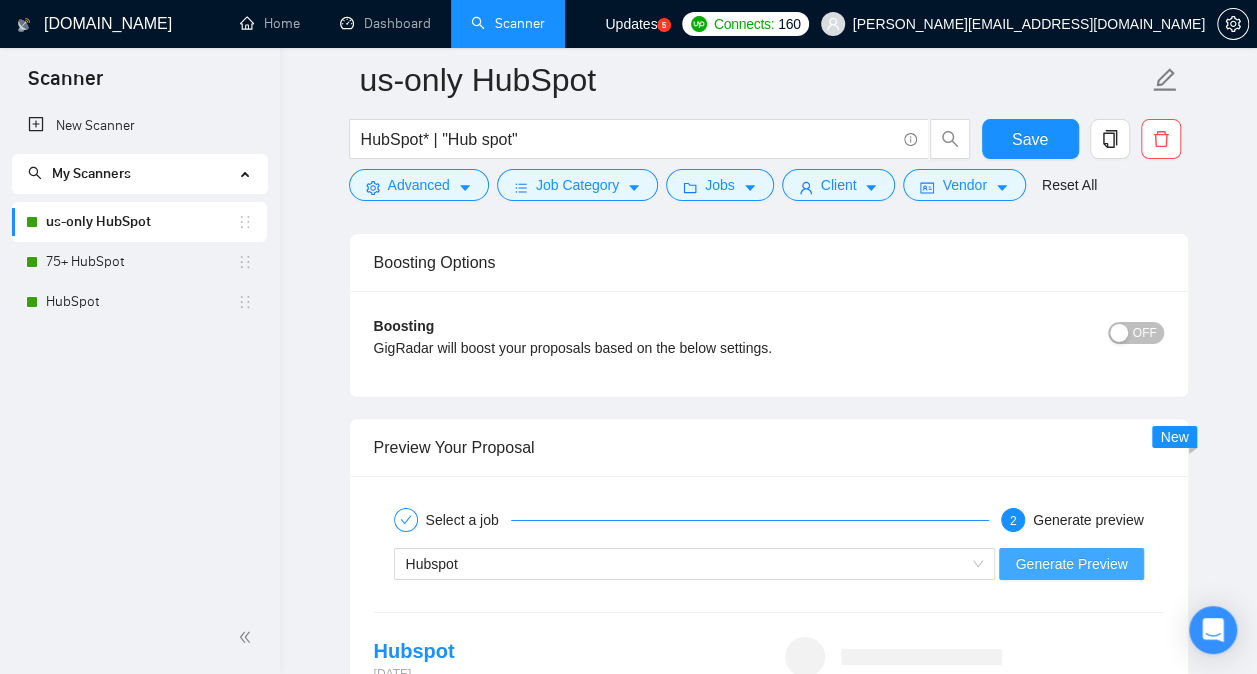click on "Generate Preview" at bounding box center (1071, 564) 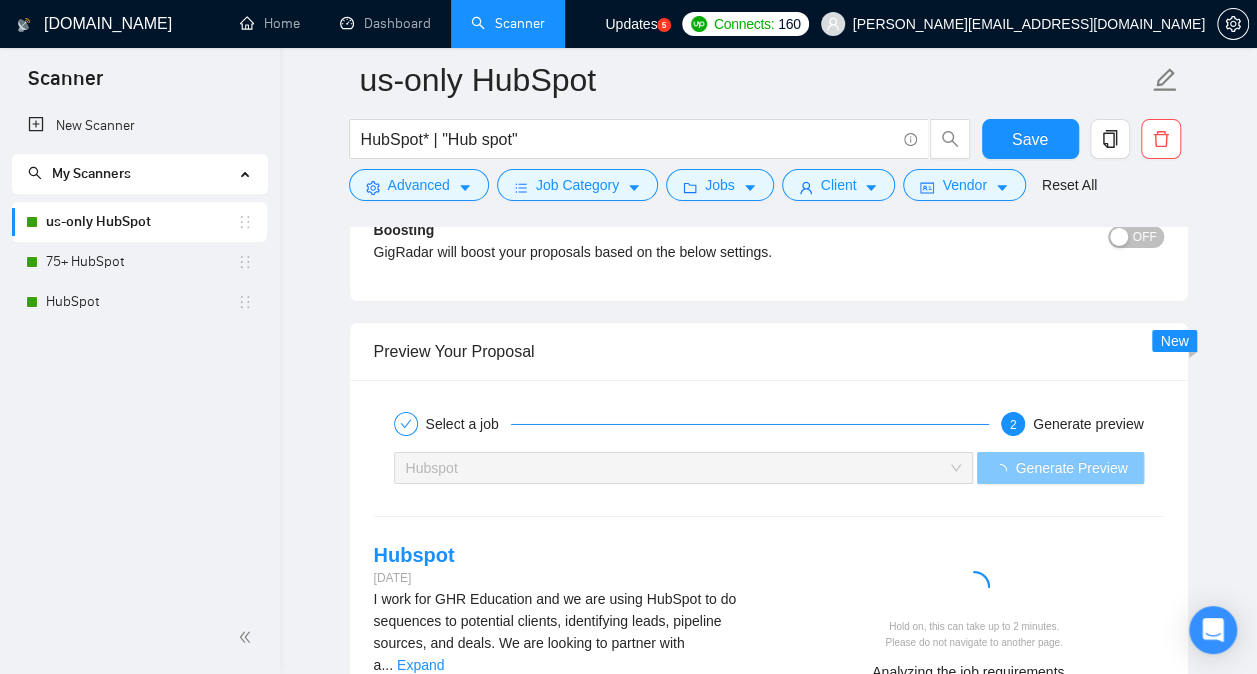 scroll, scrollTop: 3234, scrollLeft: 0, axis: vertical 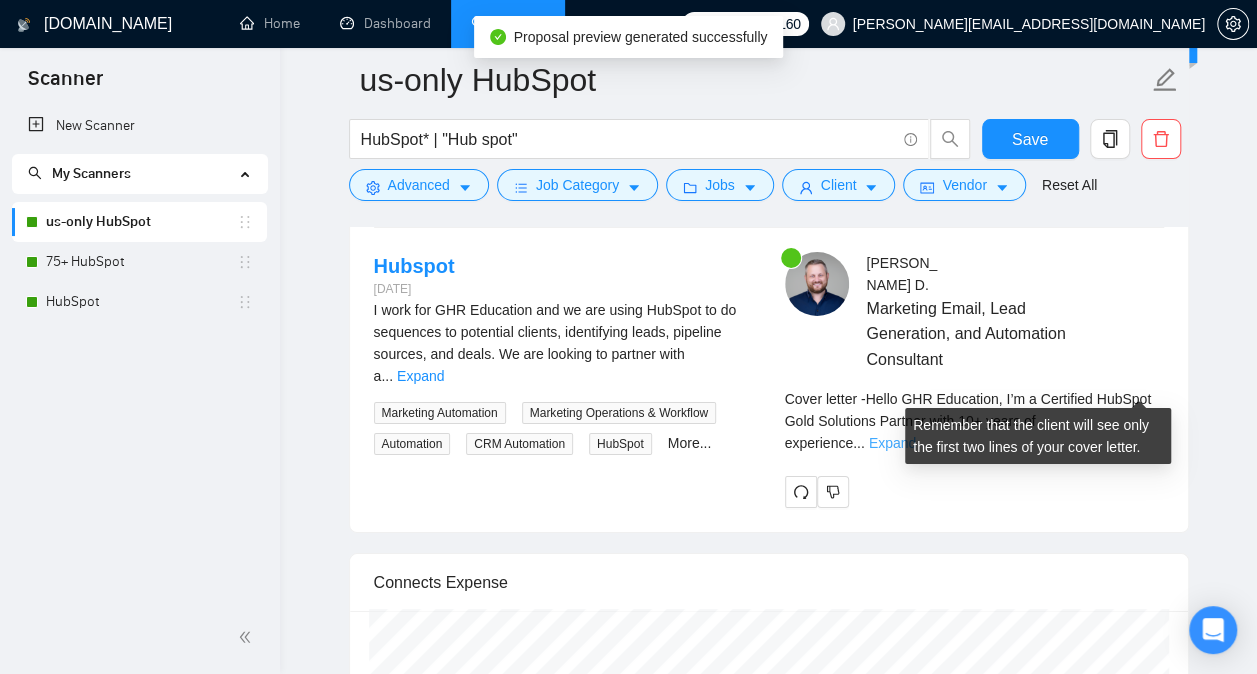 click on "Expand" at bounding box center (892, 443) 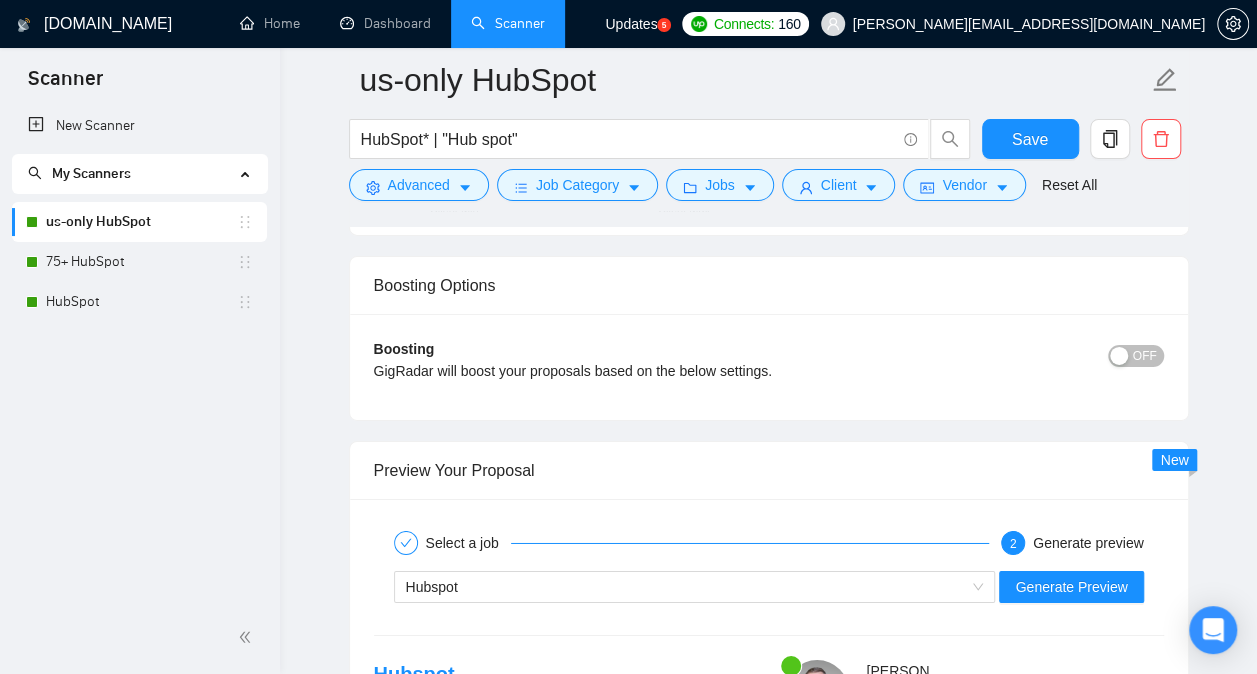scroll, scrollTop: 3096, scrollLeft: 0, axis: vertical 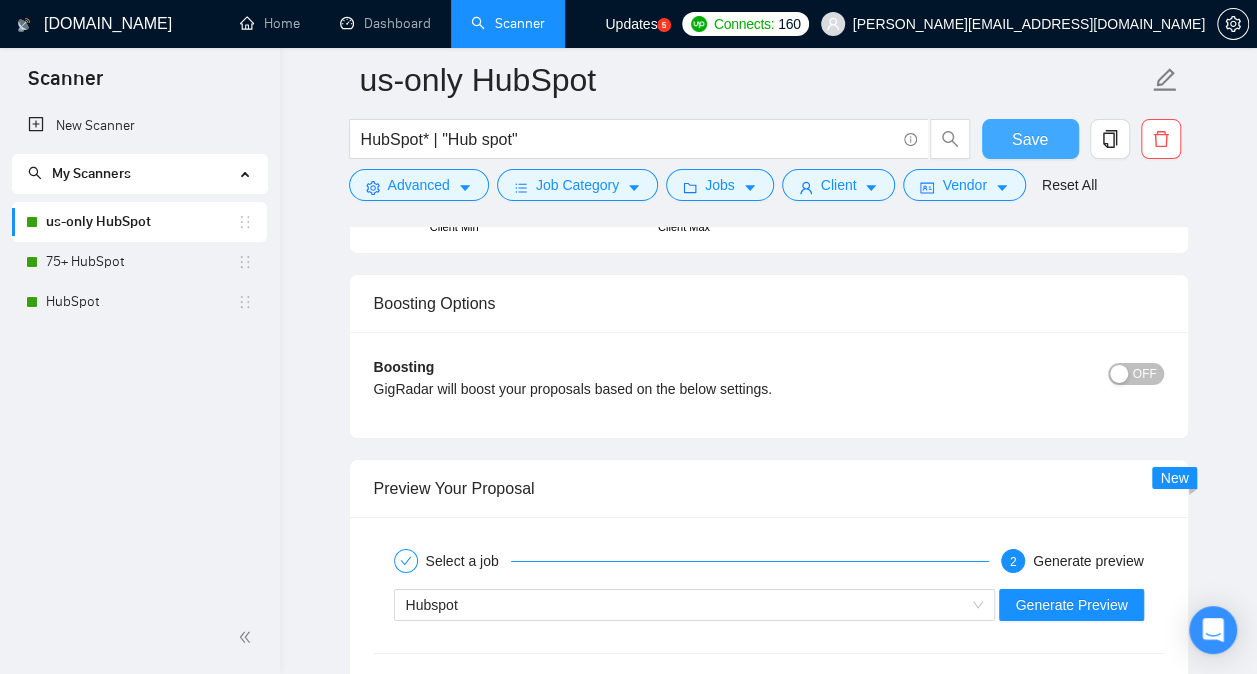 click on "Save" at bounding box center [1030, 139] 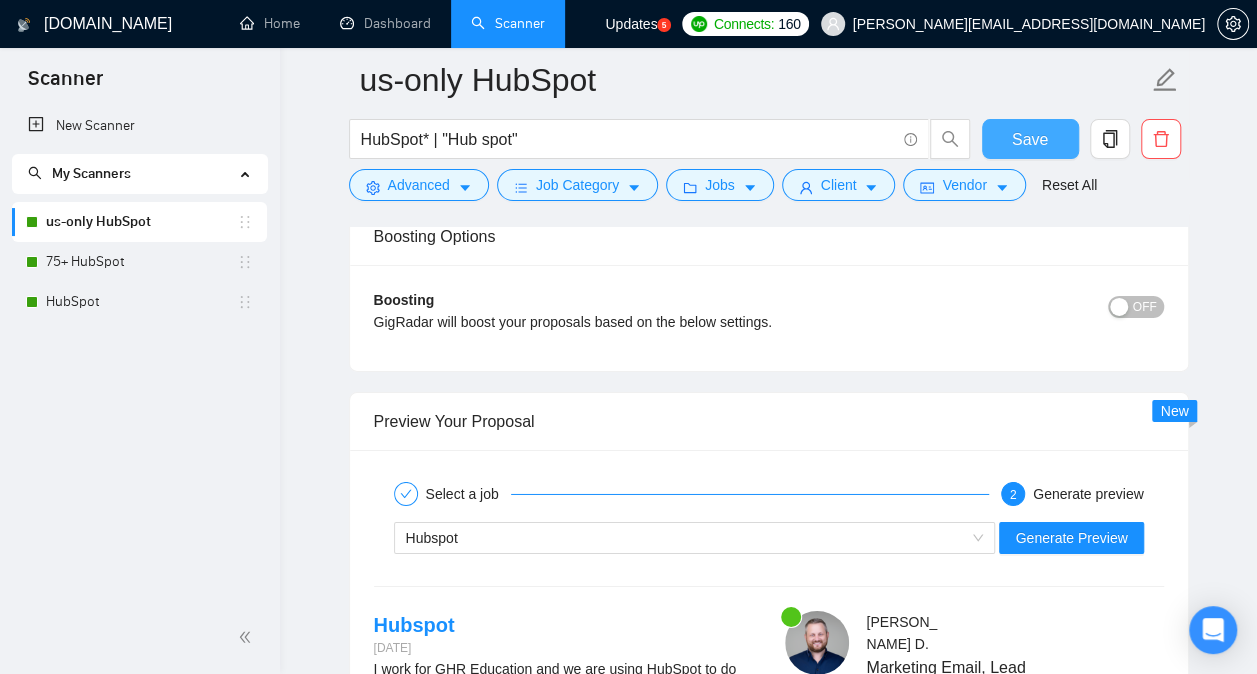 type 